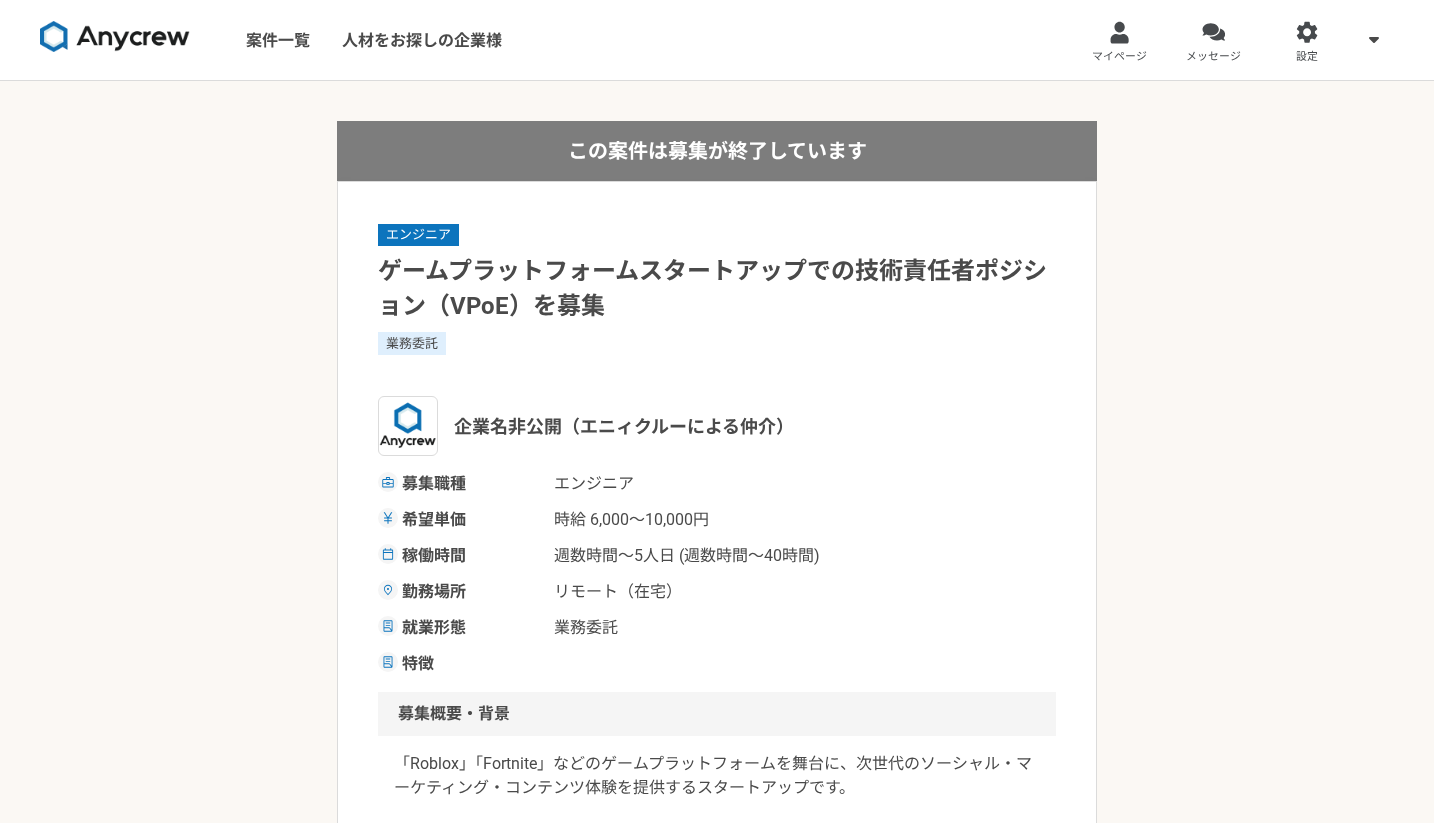scroll, scrollTop: 0, scrollLeft: 0, axis: both 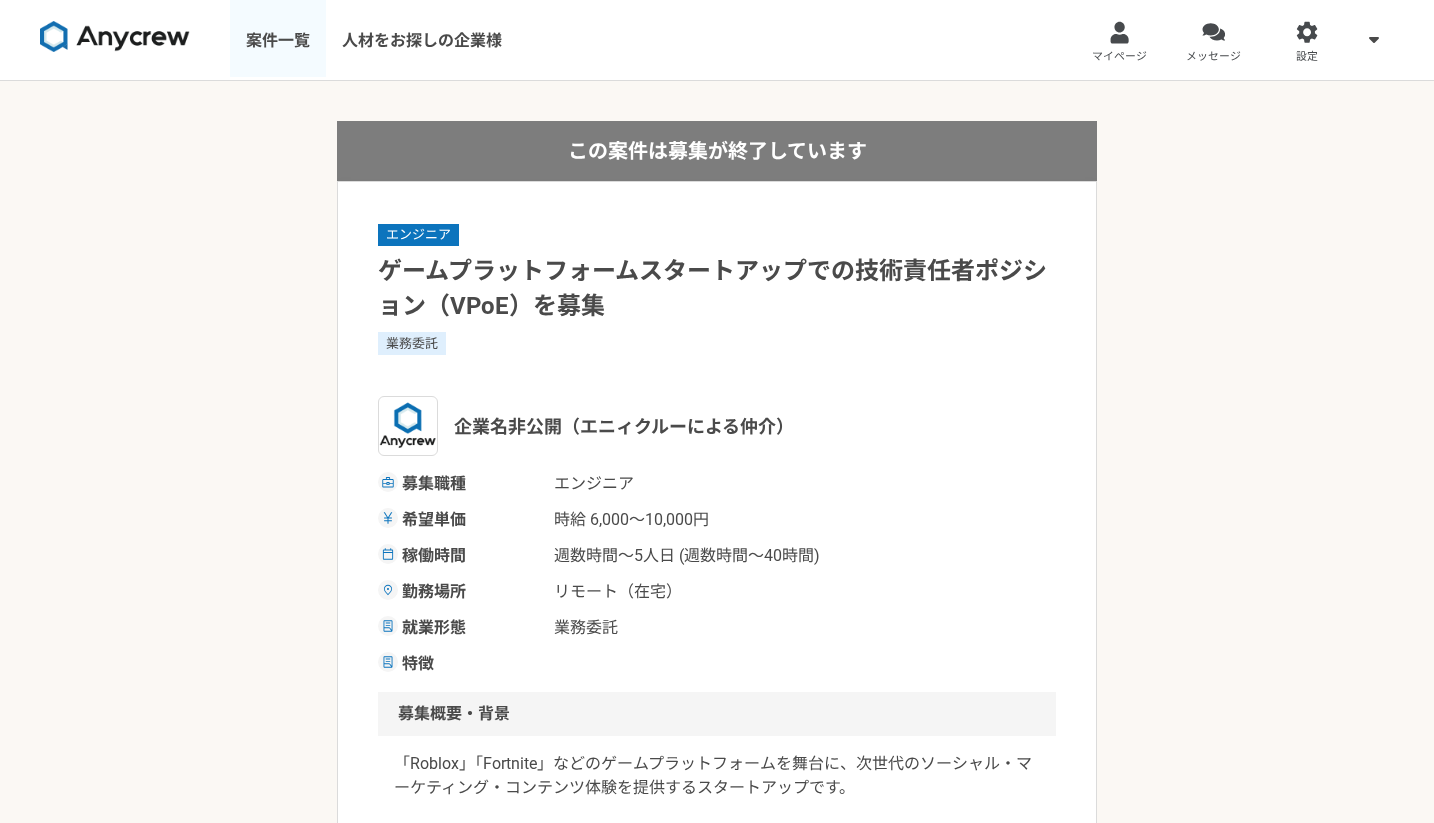 click on "案件一覧" at bounding box center [278, 40] 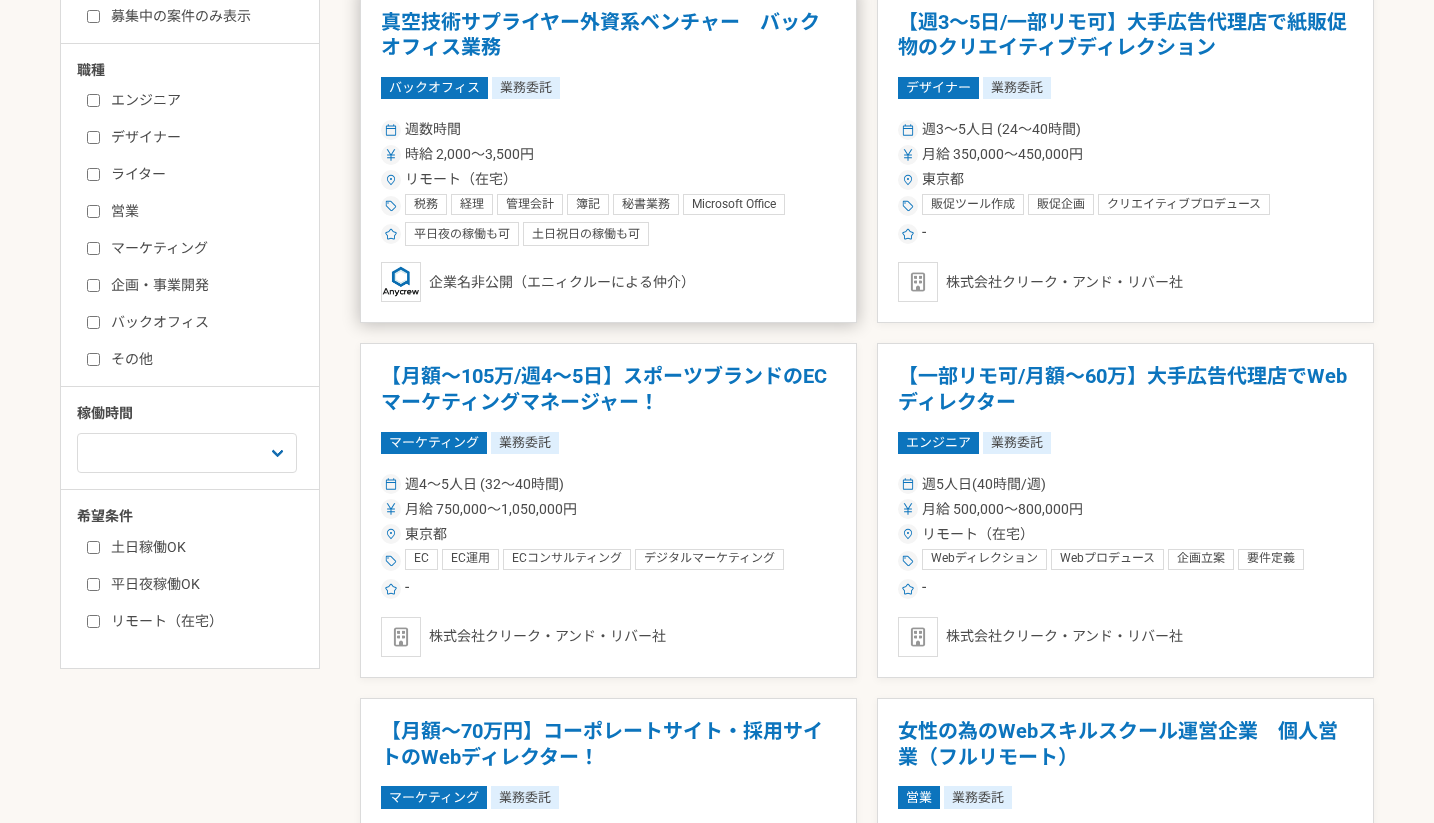 scroll, scrollTop: 443, scrollLeft: 0, axis: vertical 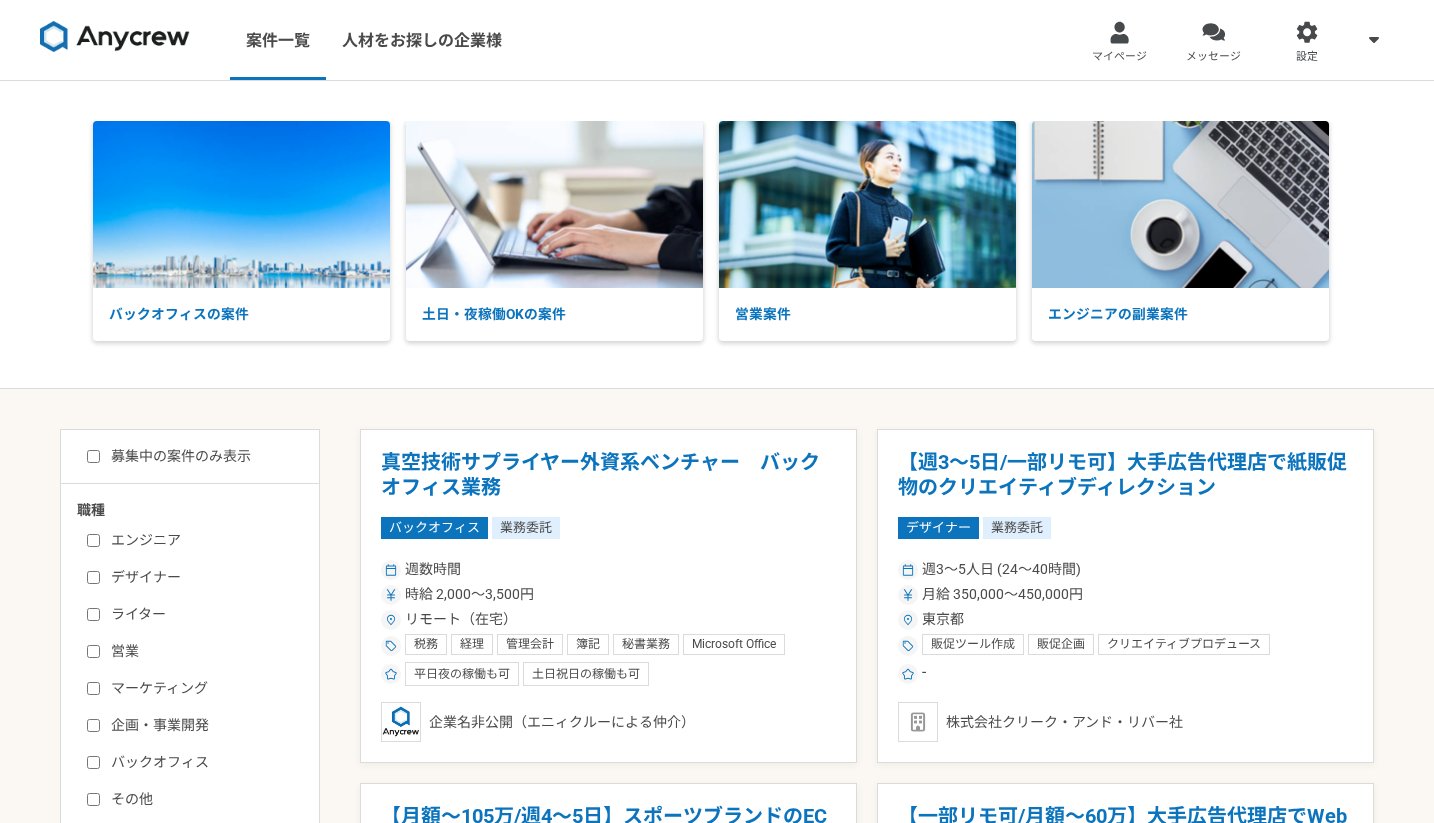 click on "募集中の案件のみ表示" at bounding box center (169, 456) 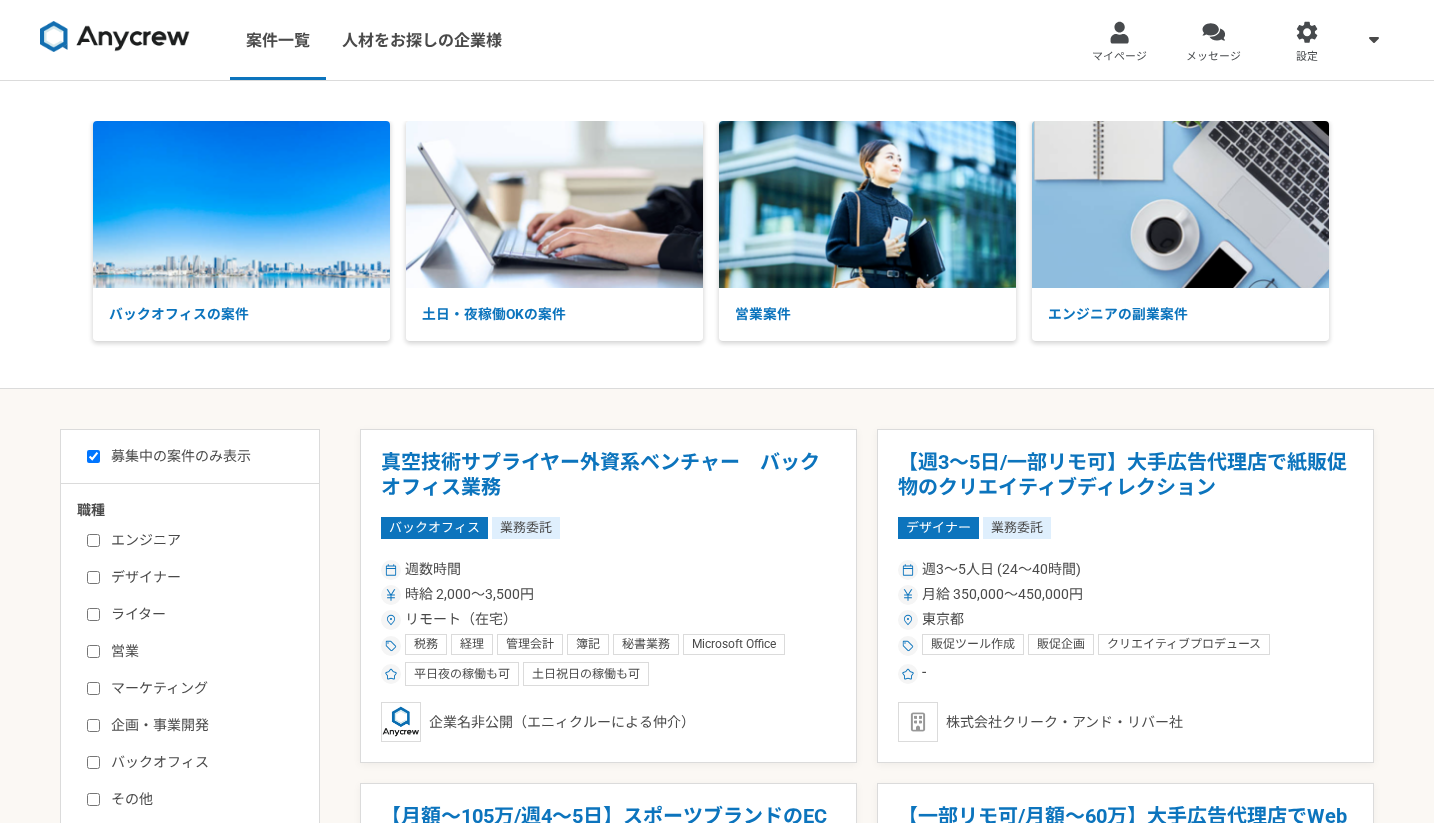 checkbox on "true" 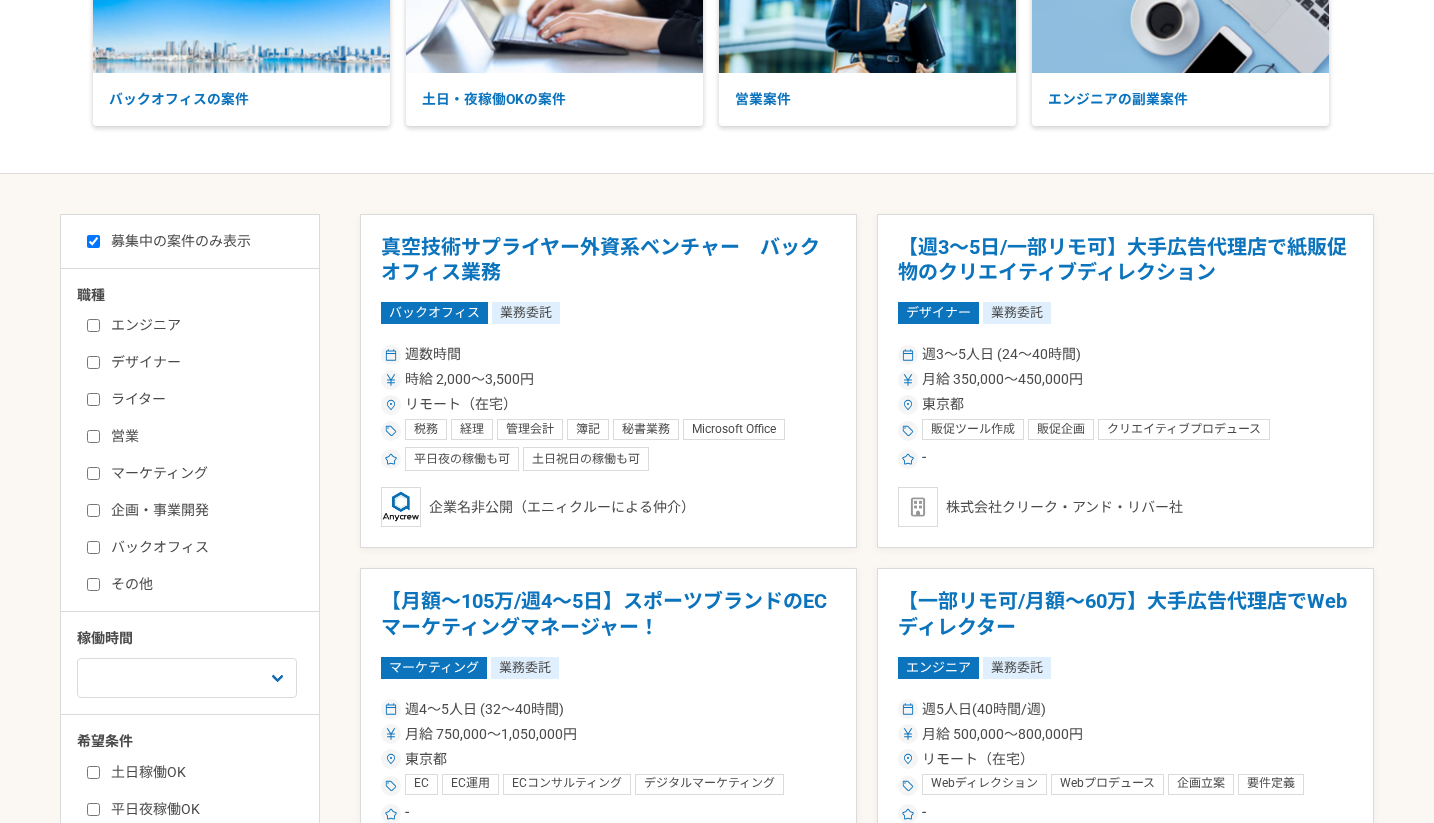 scroll, scrollTop: 459, scrollLeft: 0, axis: vertical 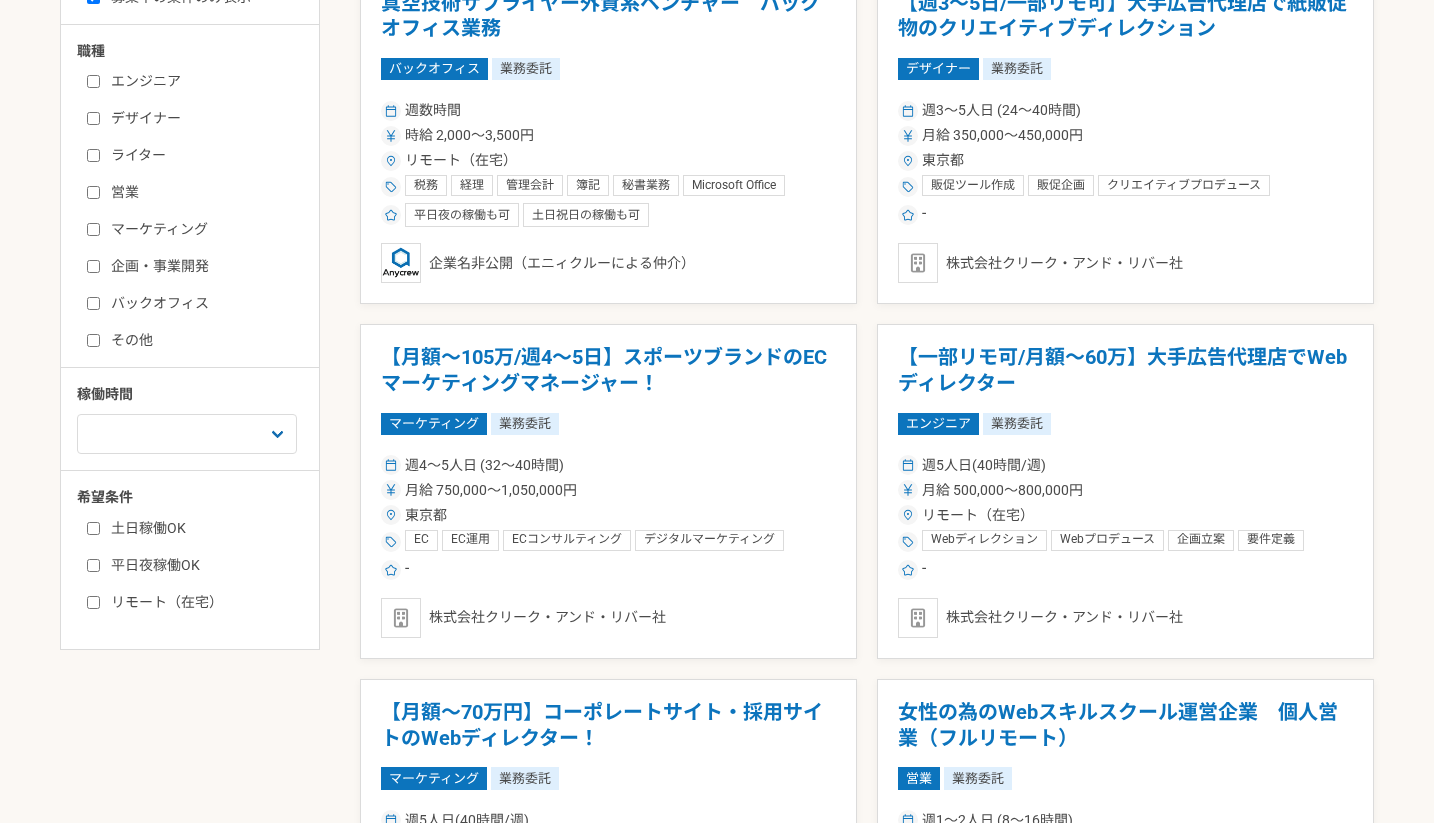 click on "リモート（在宅）" at bounding box center [202, 602] 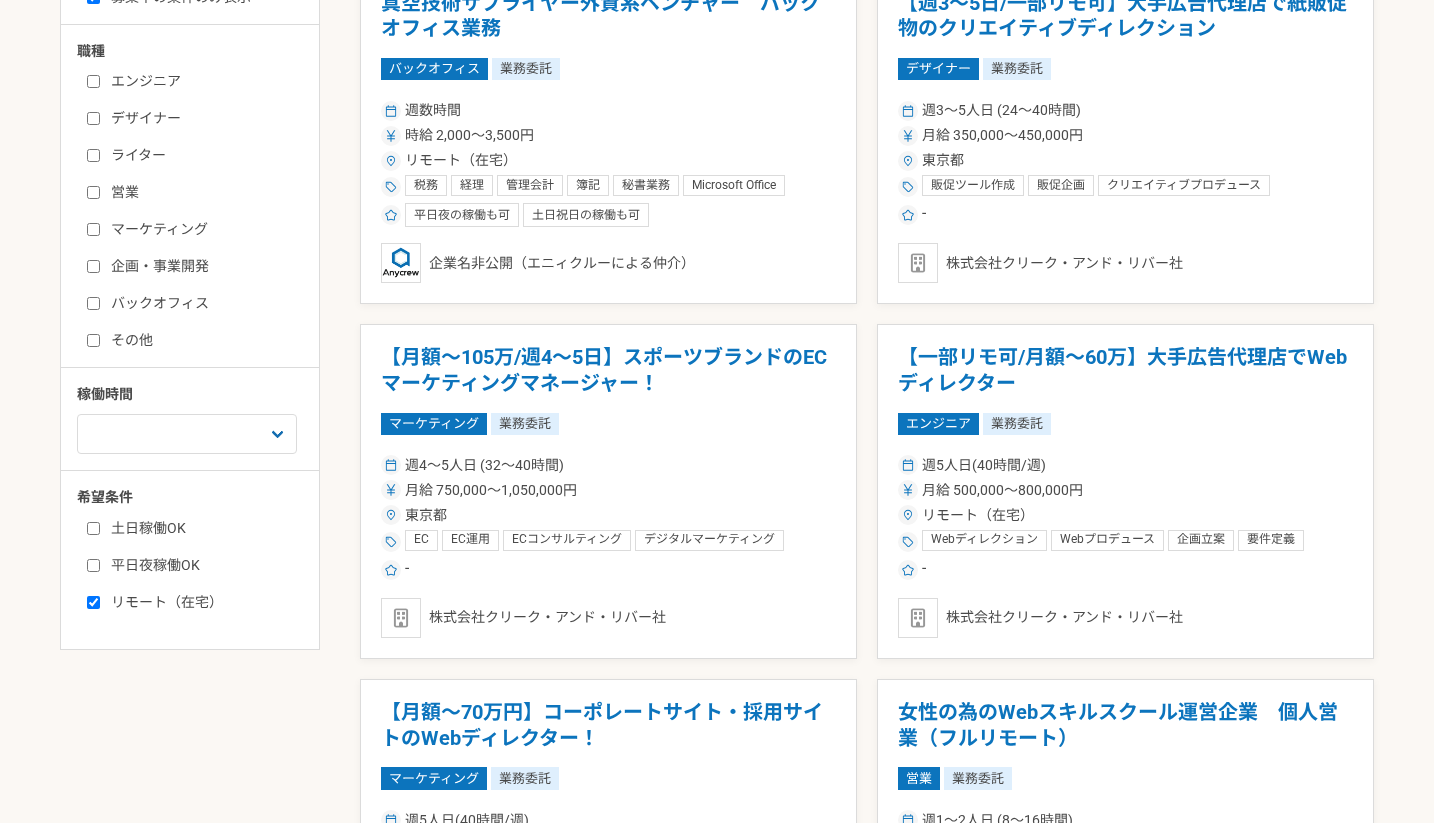 checkbox on "true" 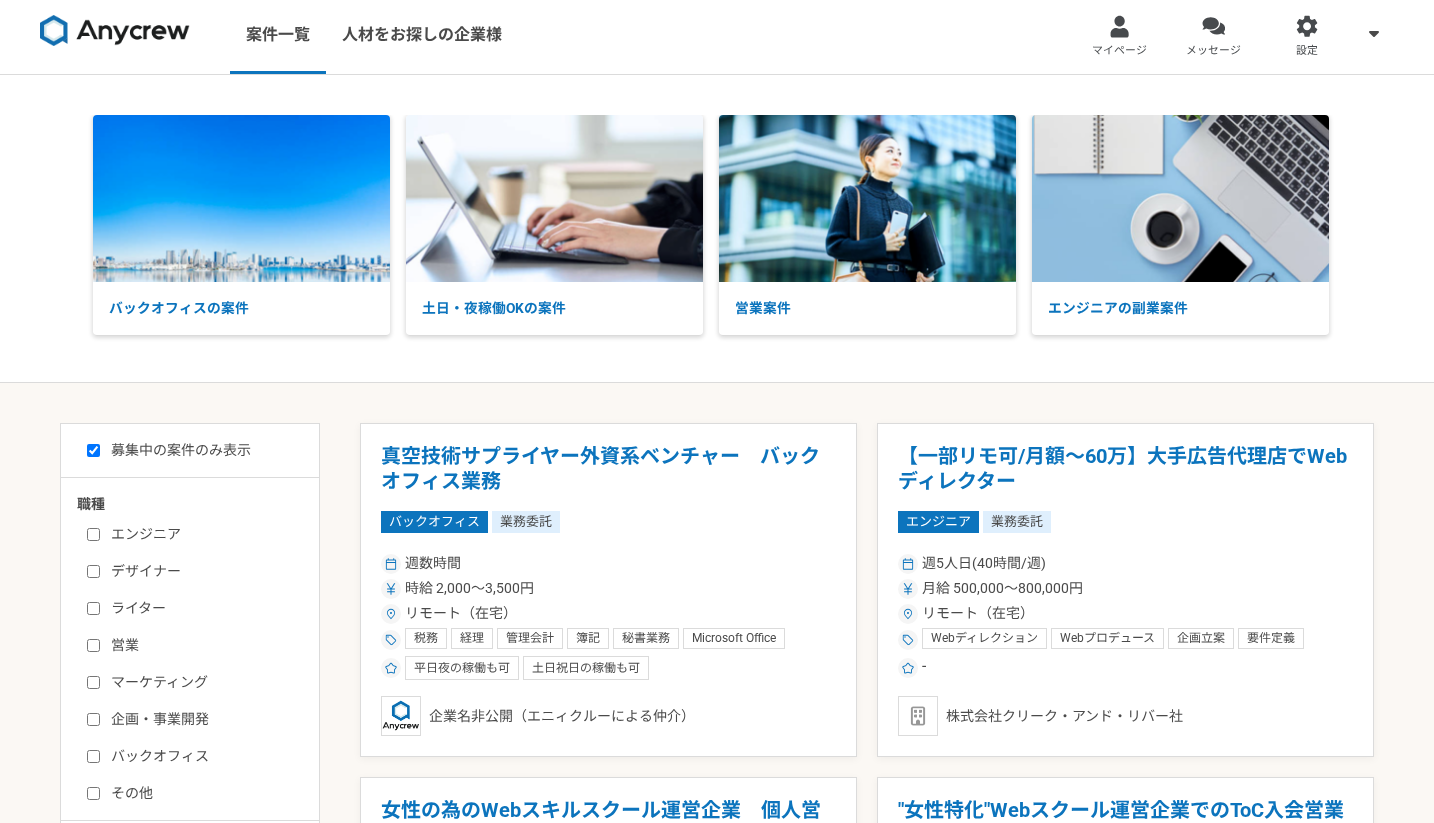 scroll, scrollTop: 33, scrollLeft: 0, axis: vertical 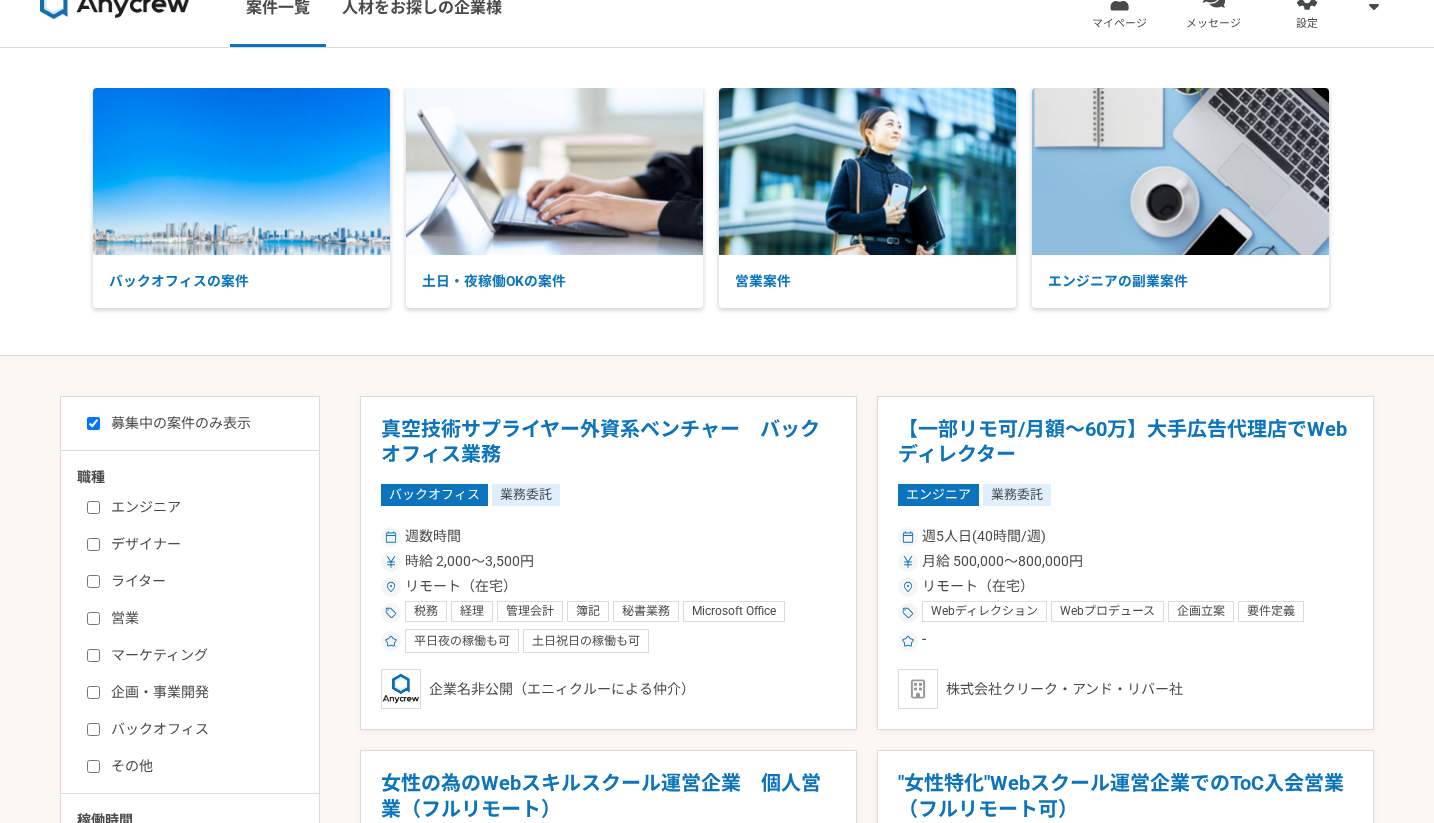 click on "エンジニア" at bounding box center [202, 507] 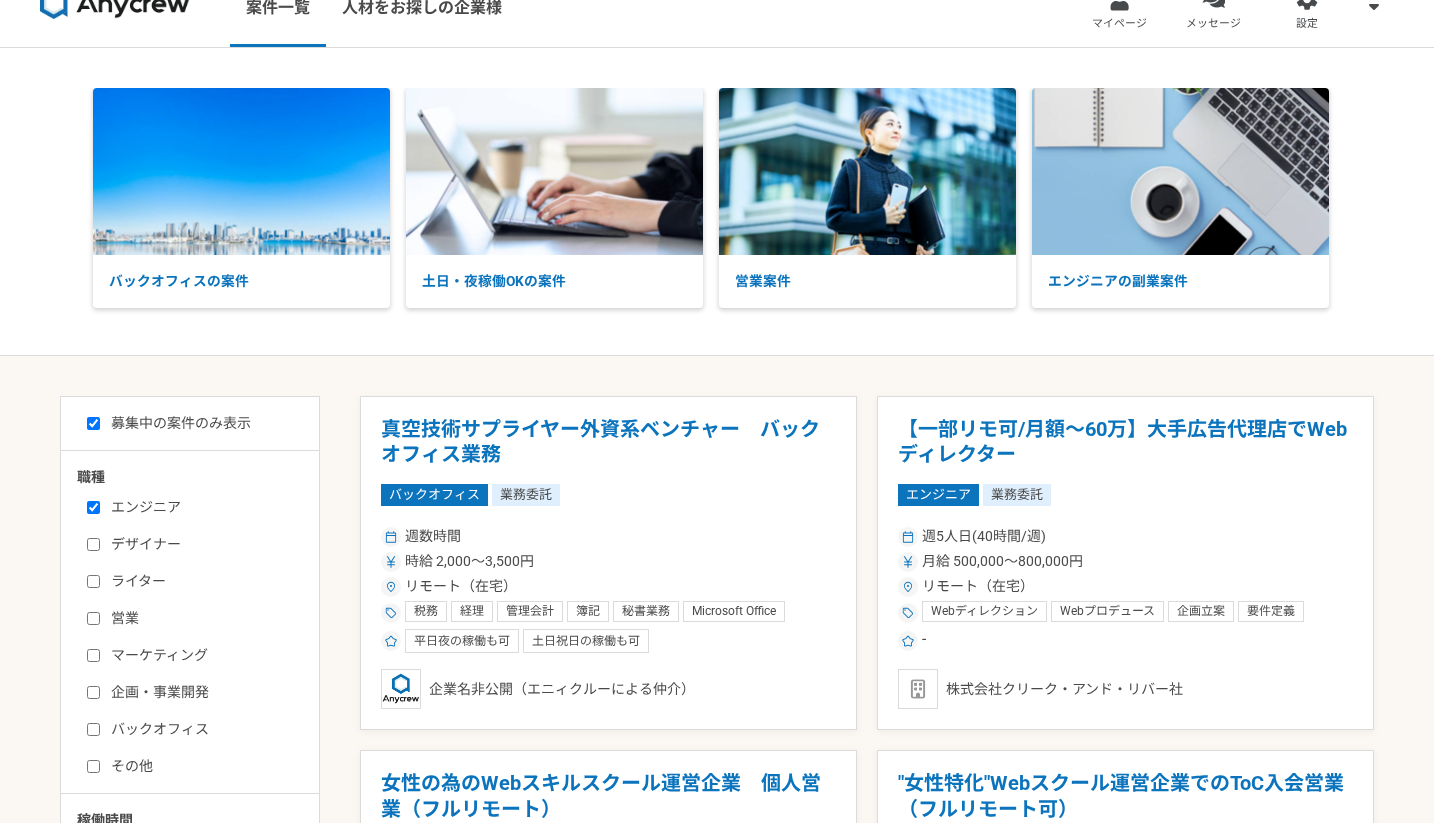 checkbox on "true" 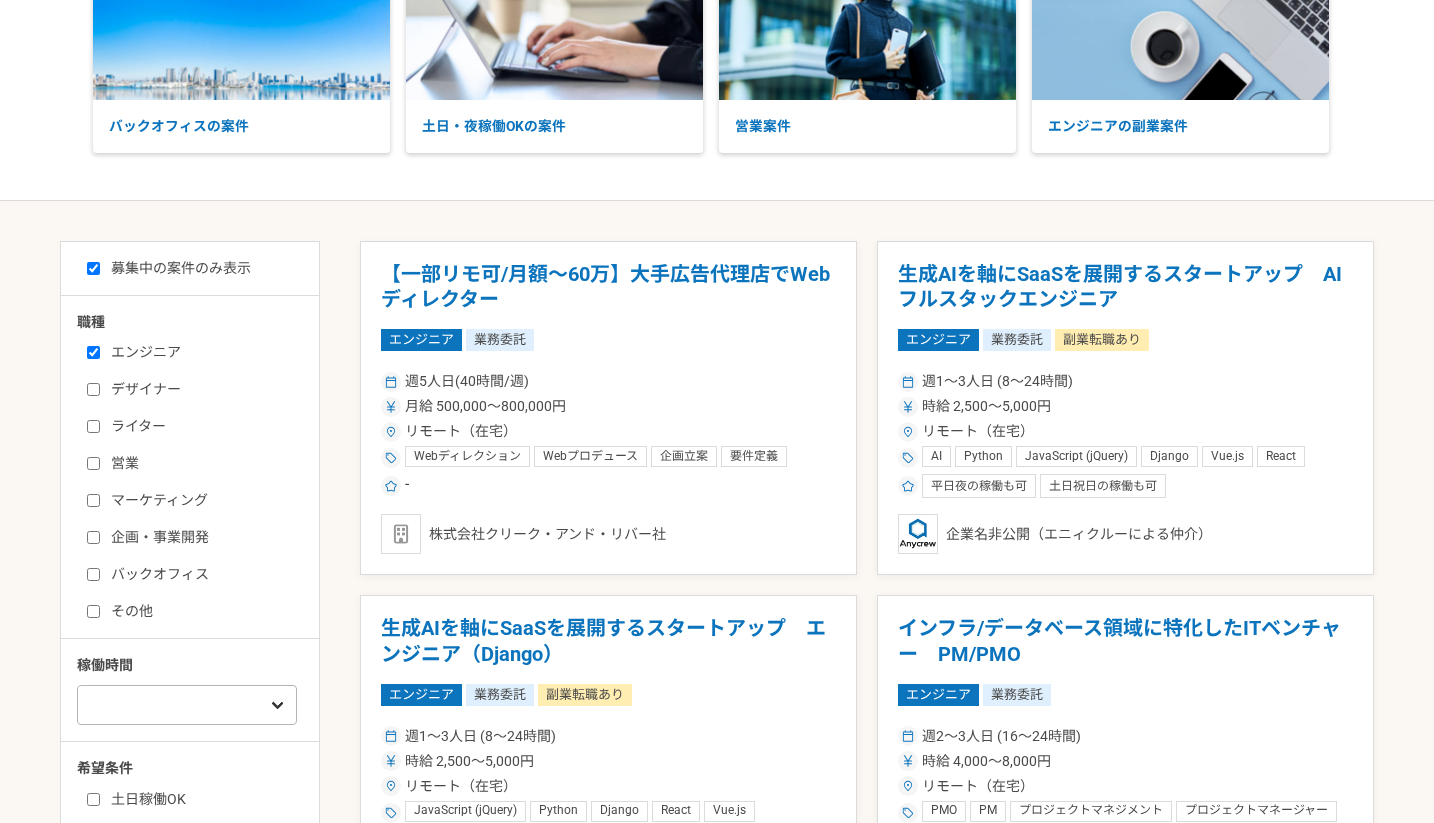scroll, scrollTop: 0, scrollLeft: 0, axis: both 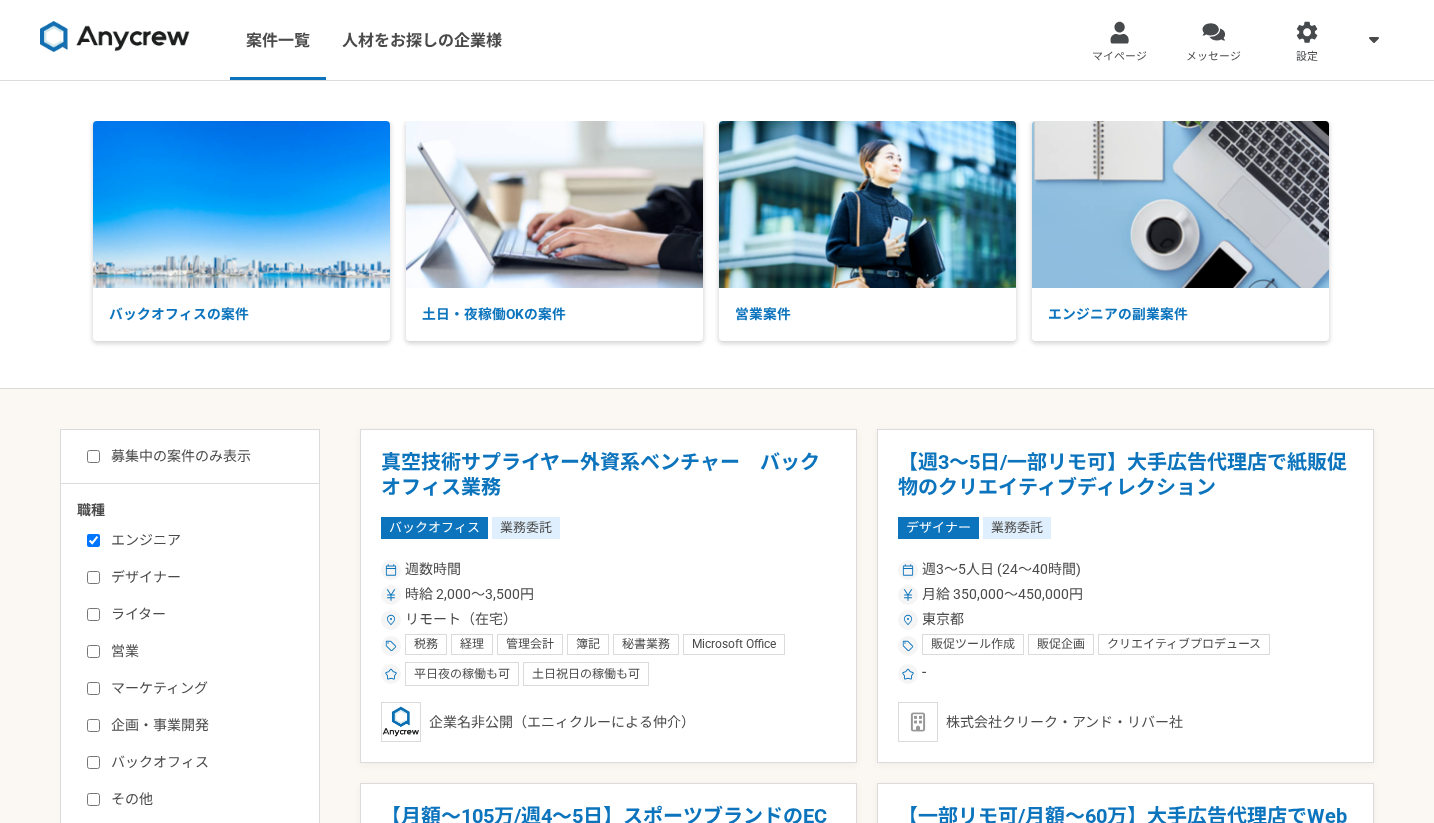 checkbox on "false" 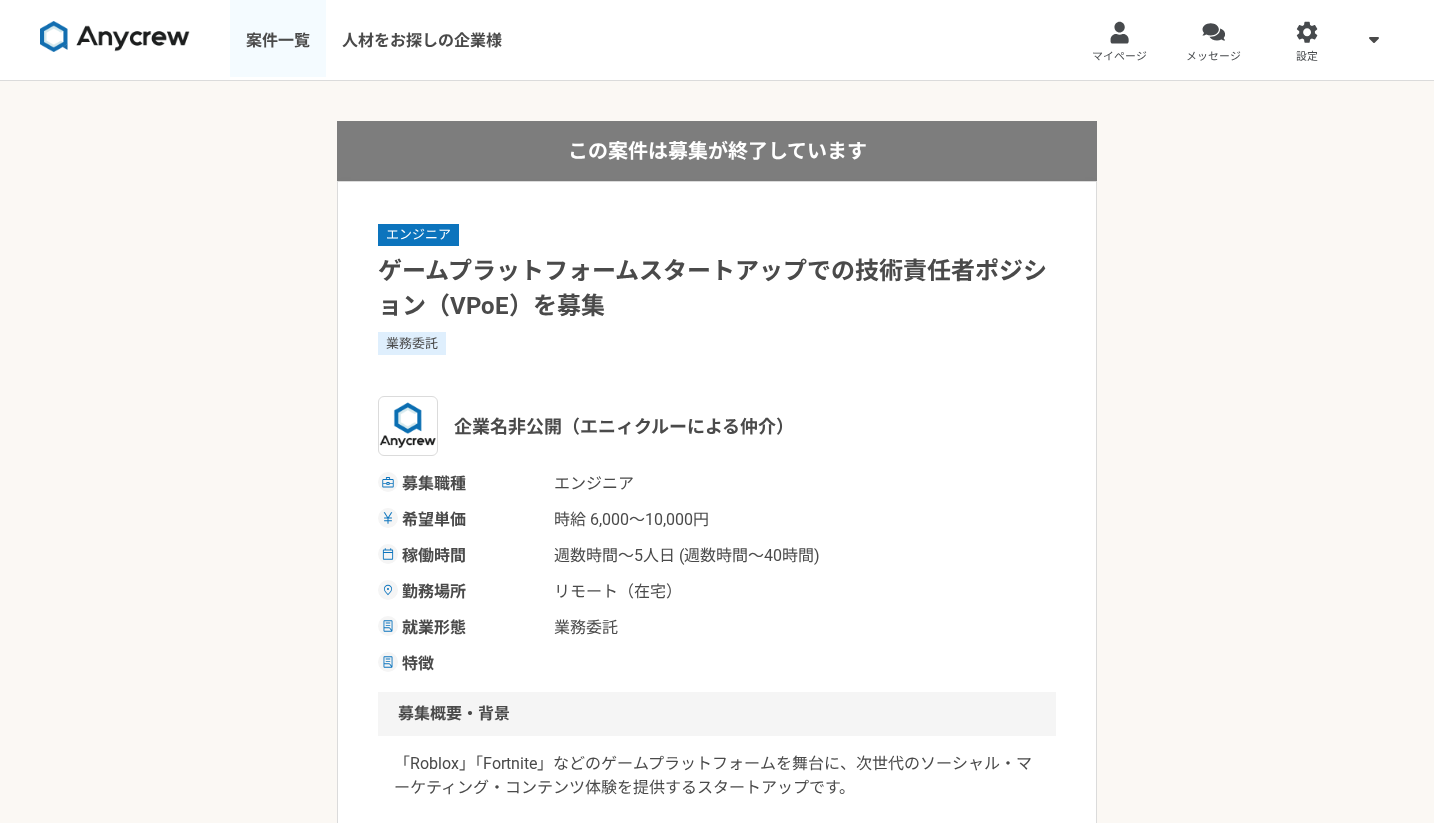 click on "案件一覧" at bounding box center (278, 40) 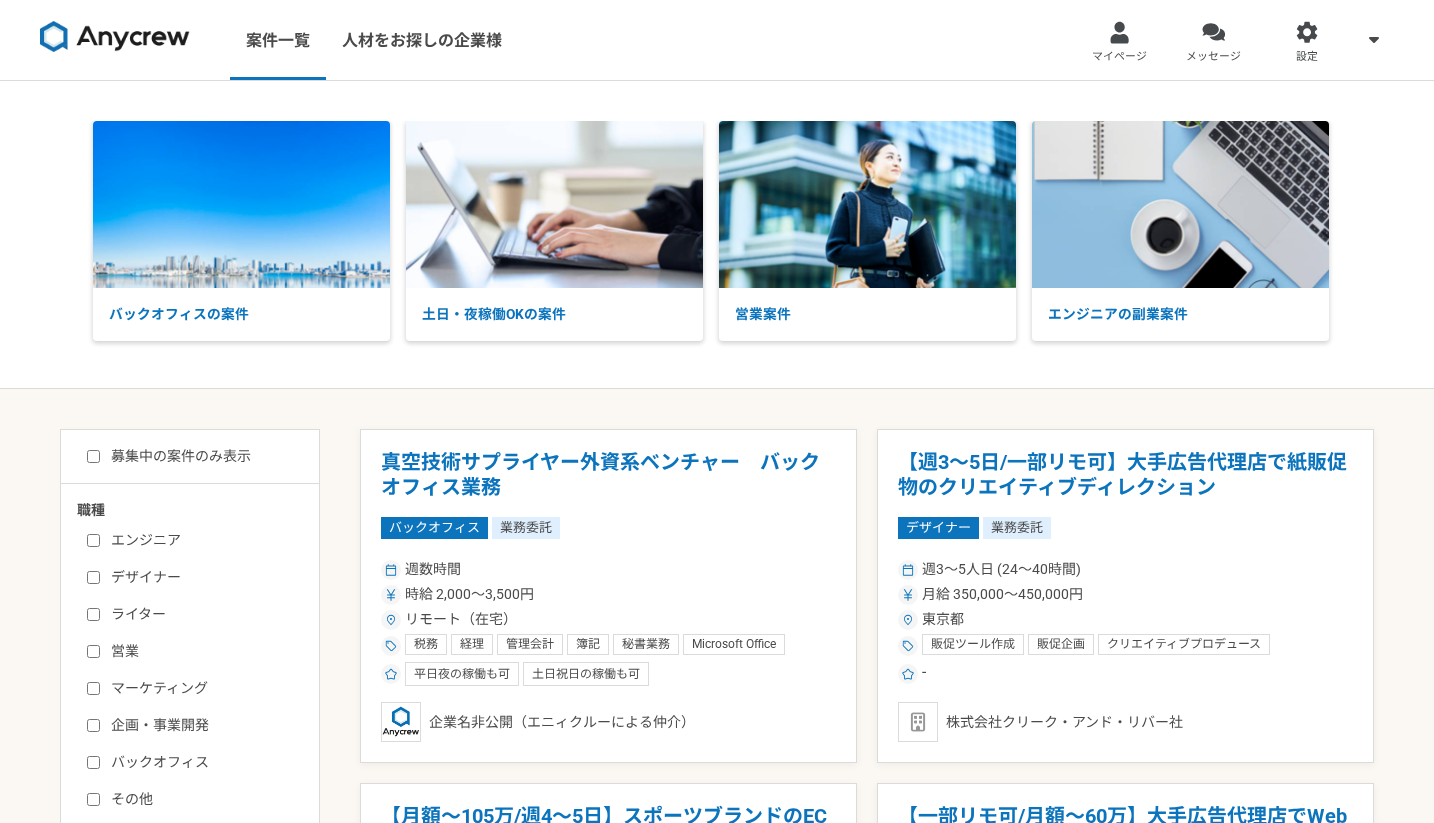 click on "募集中の案件のみ表示" at bounding box center [169, 456] 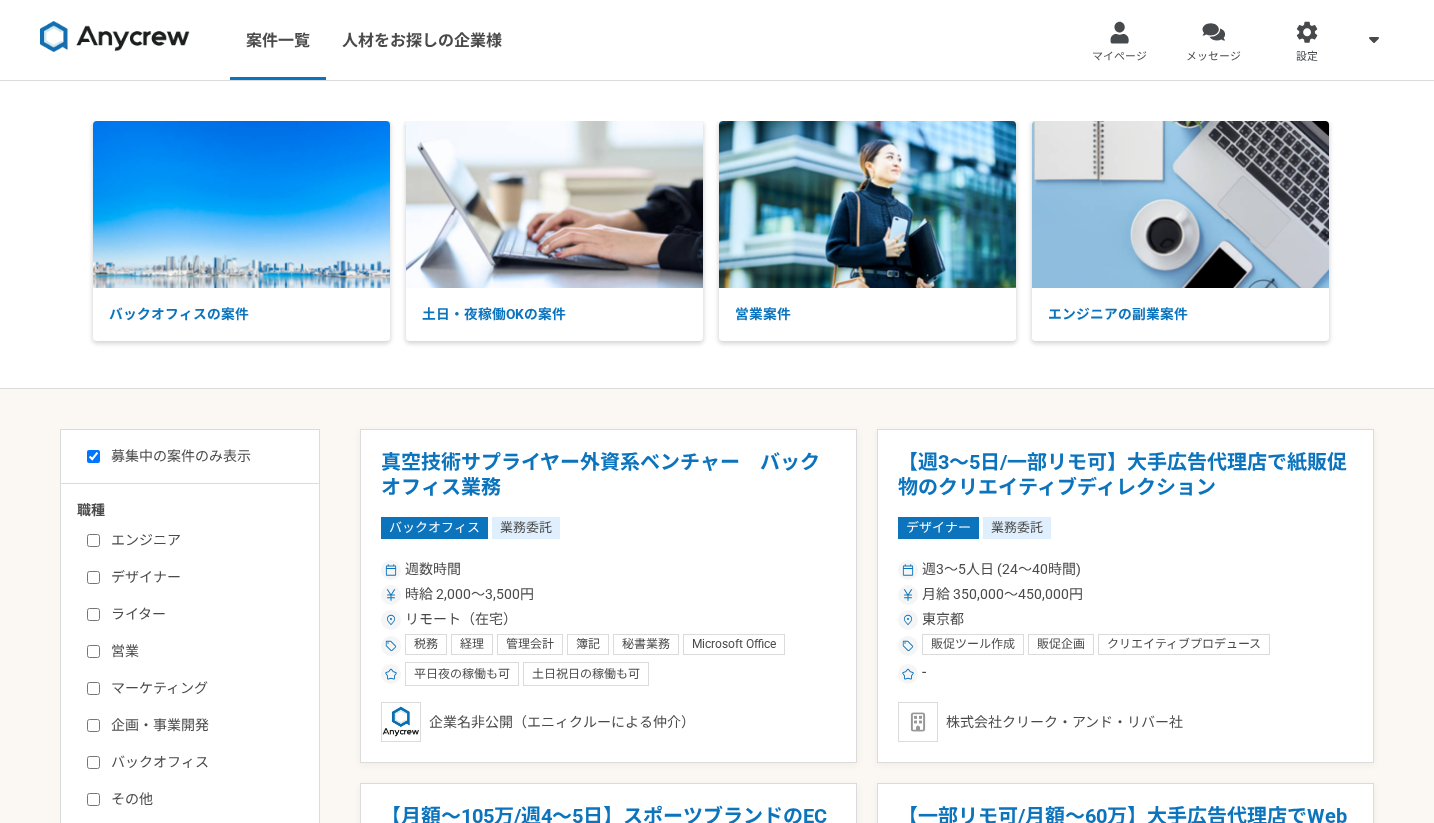 checkbox on "true" 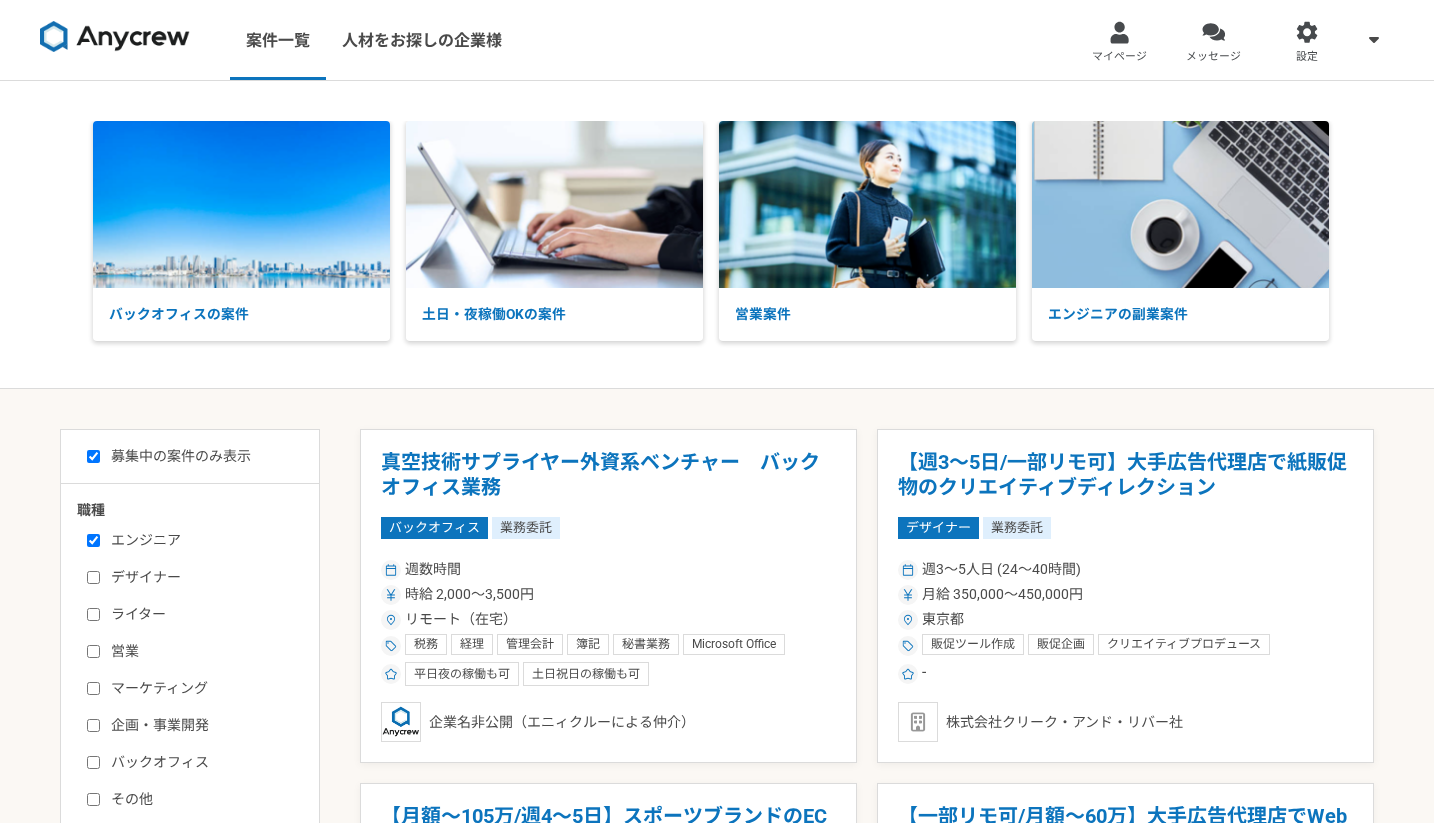 checkbox on "true" 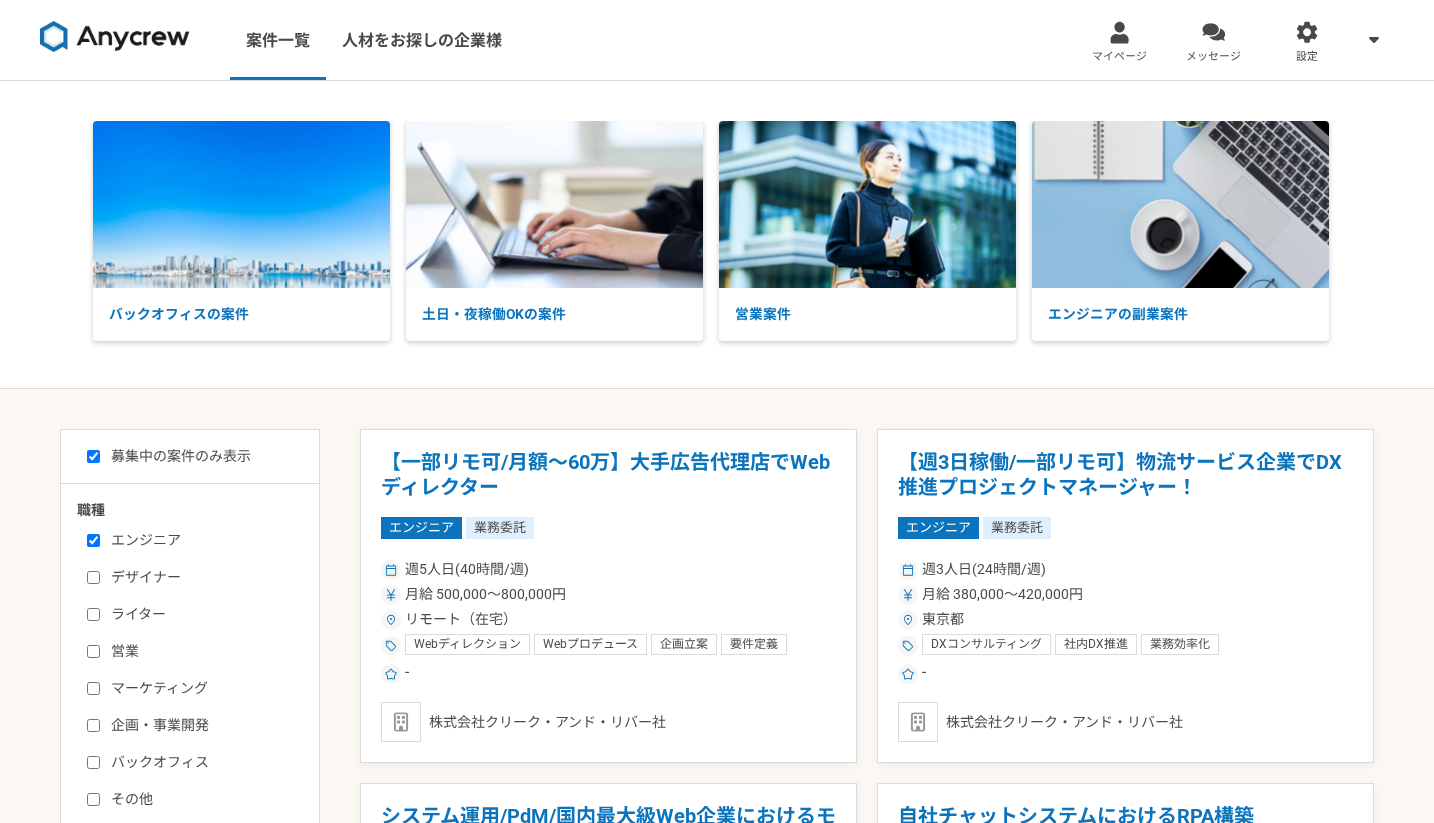 scroll, scrollTop: 579, scrollLeft: 0, axis: vertical 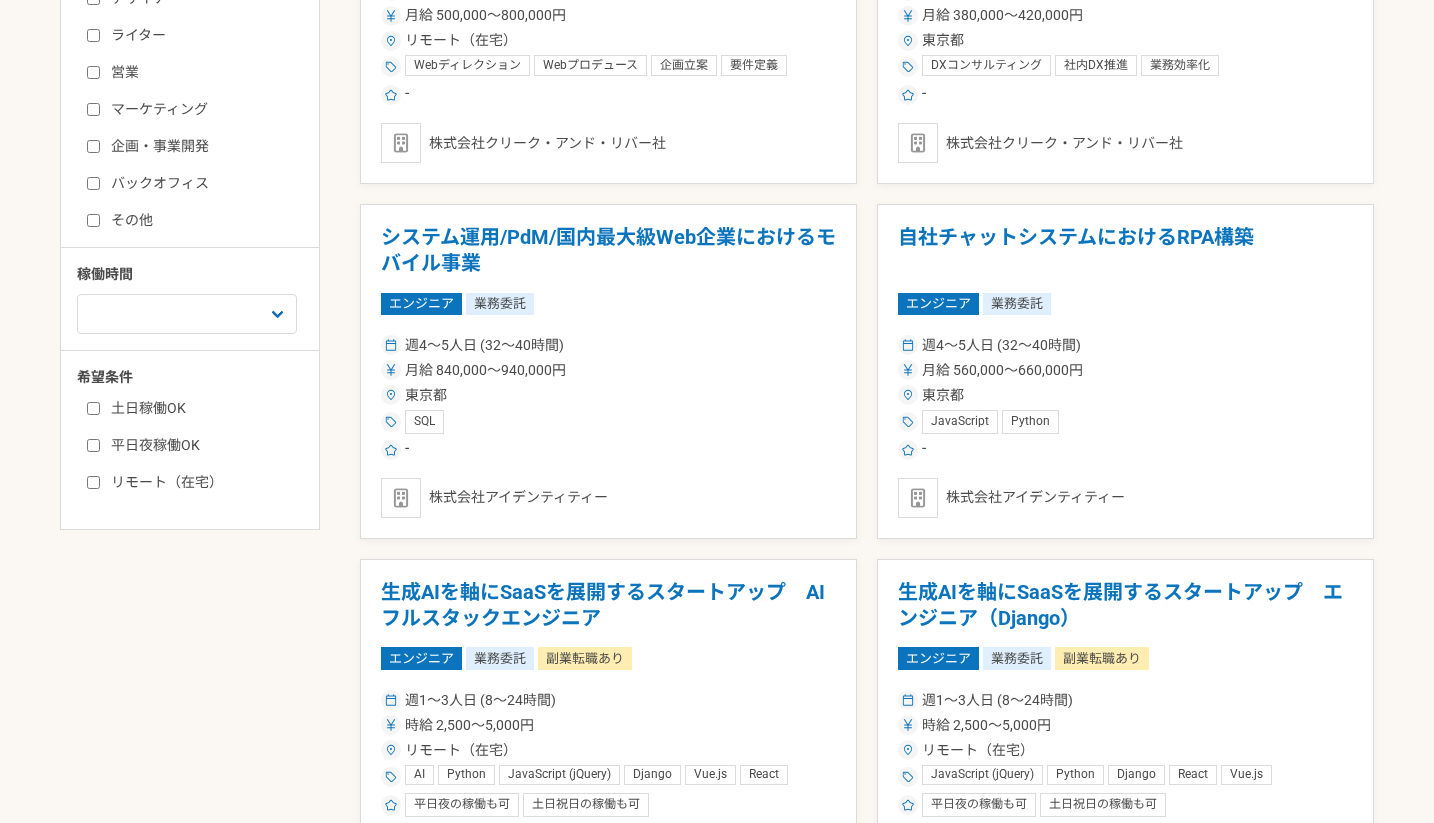click on "リモート（在宅）" at bounding box center (202, 482) 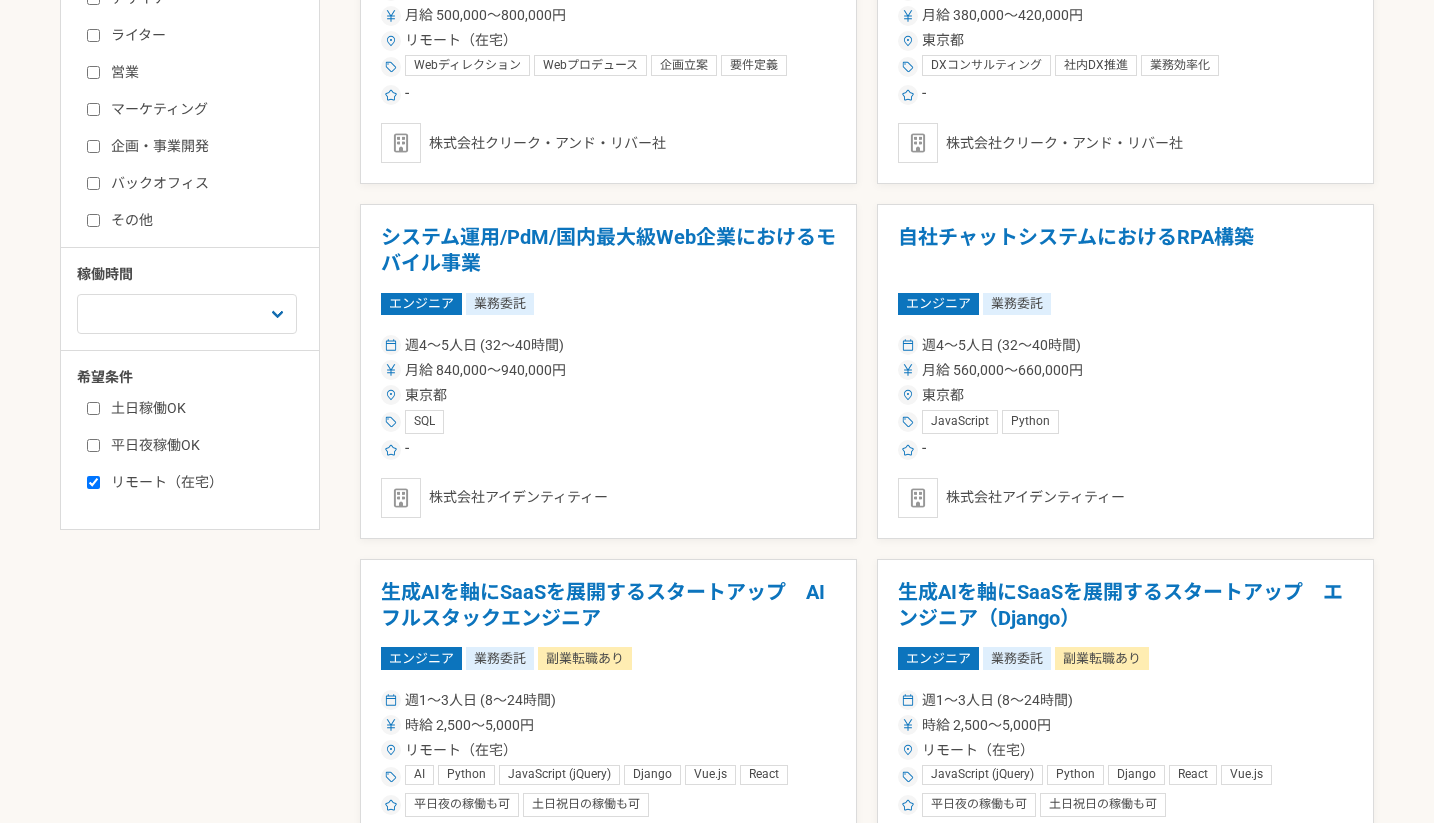 checkbox on "true" 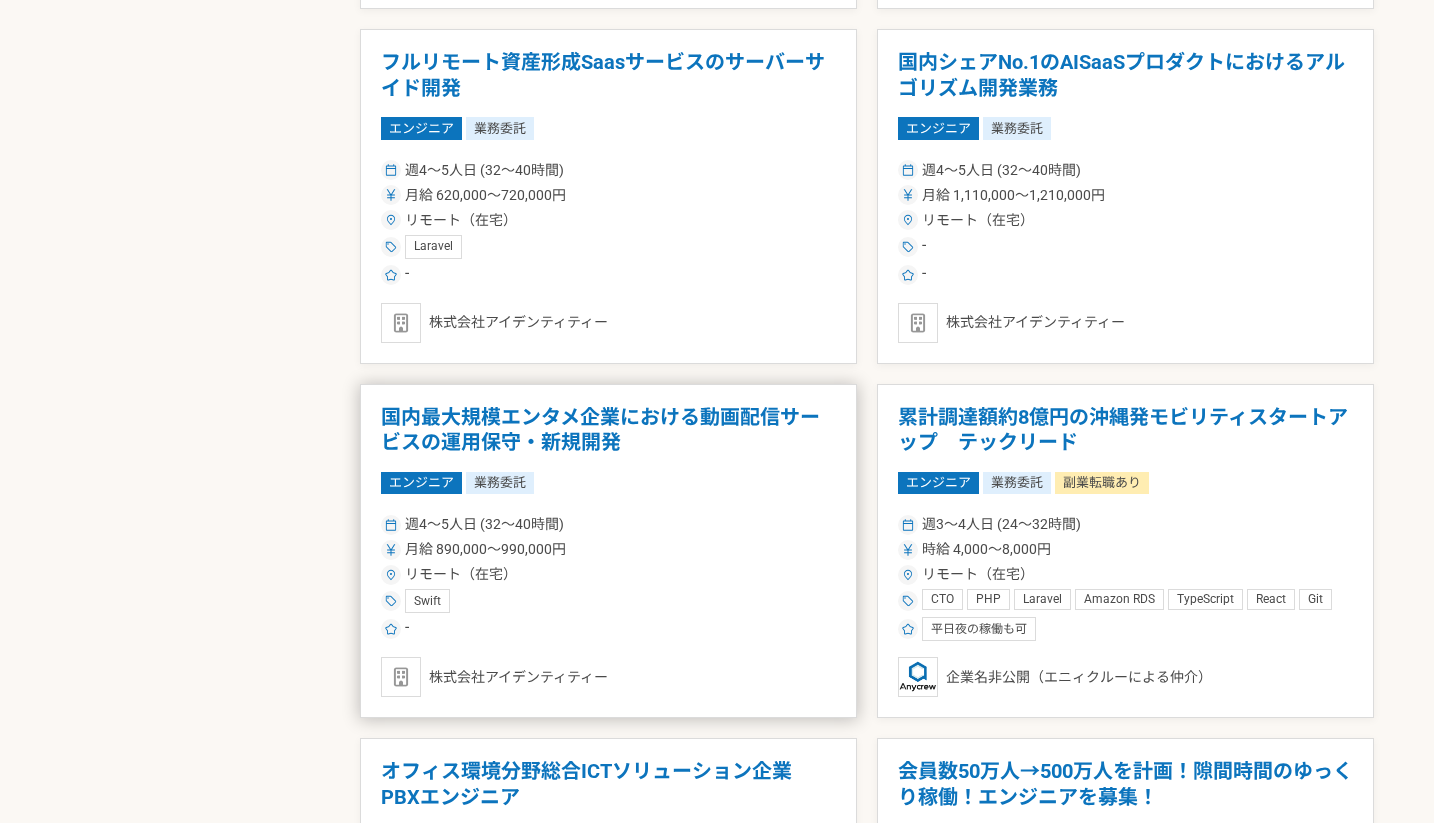 scroll, scrollTop: 1808, scrollLeft: 0, axis: vertical 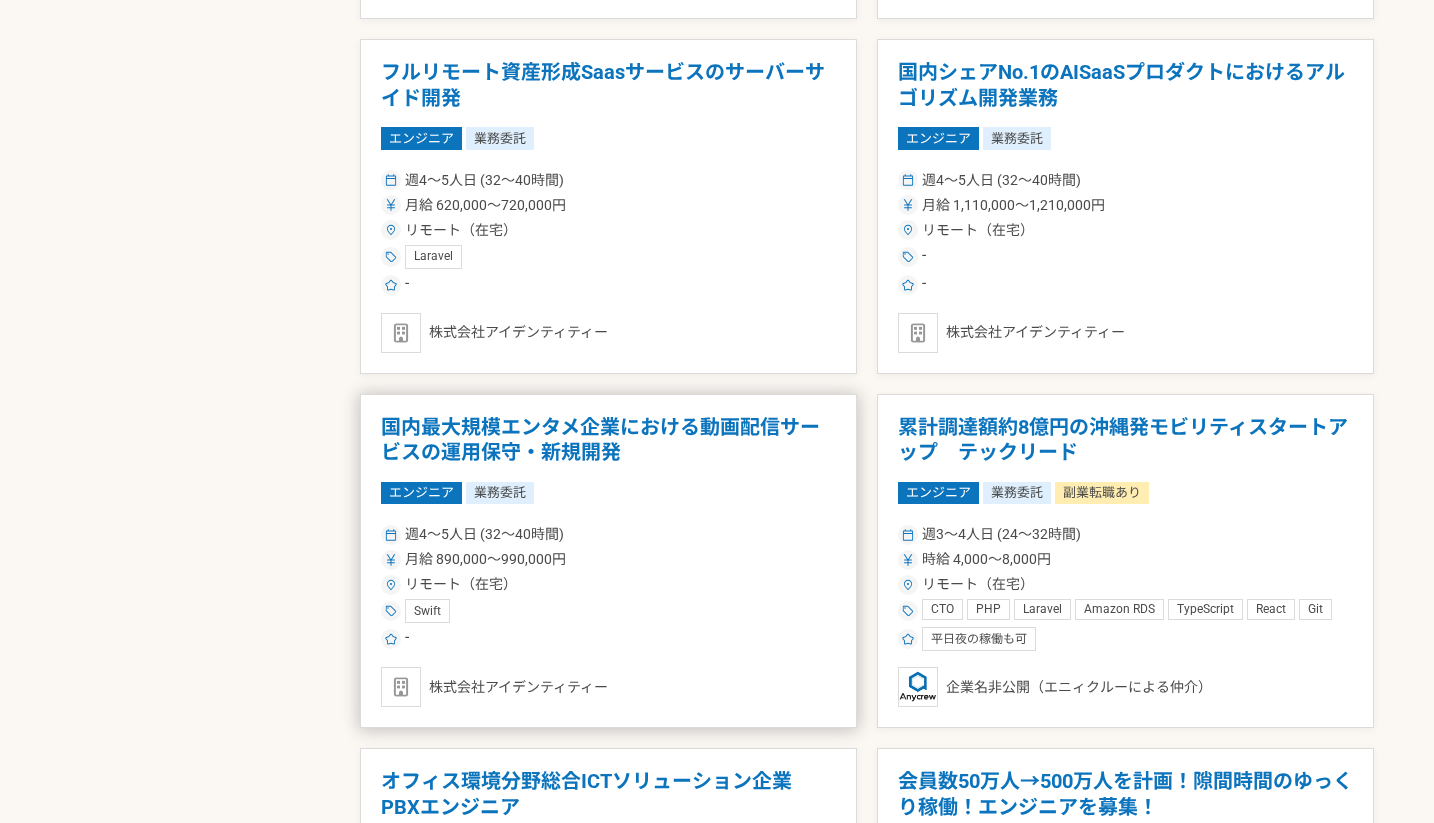 click on "国内最大規模エンタメ企業における動画配信サービスの運用保守・新規開発" at bounding box center [608, 440] 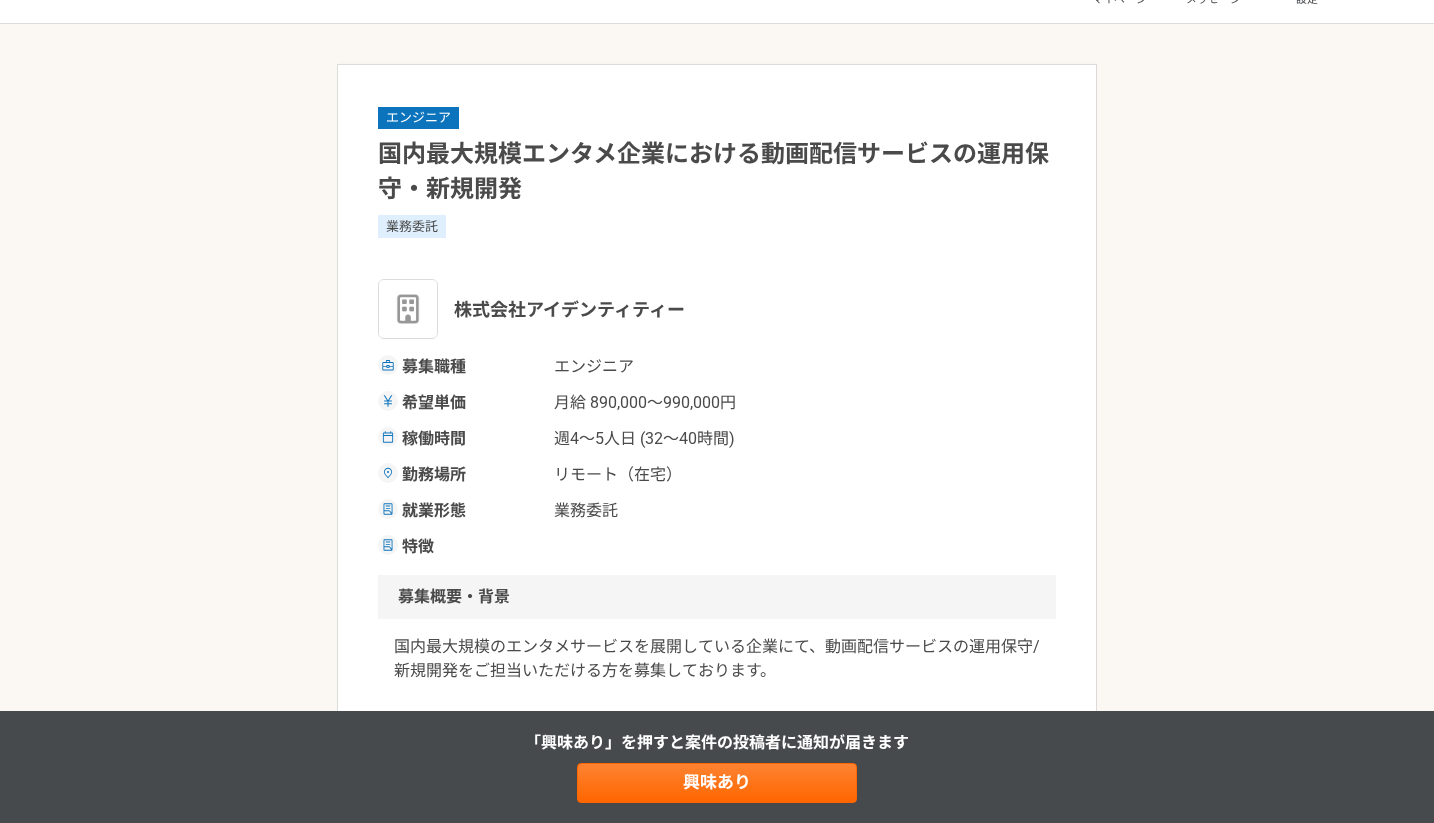 scroll, scrollTop: 0, scrollLeft: 0, axis: both 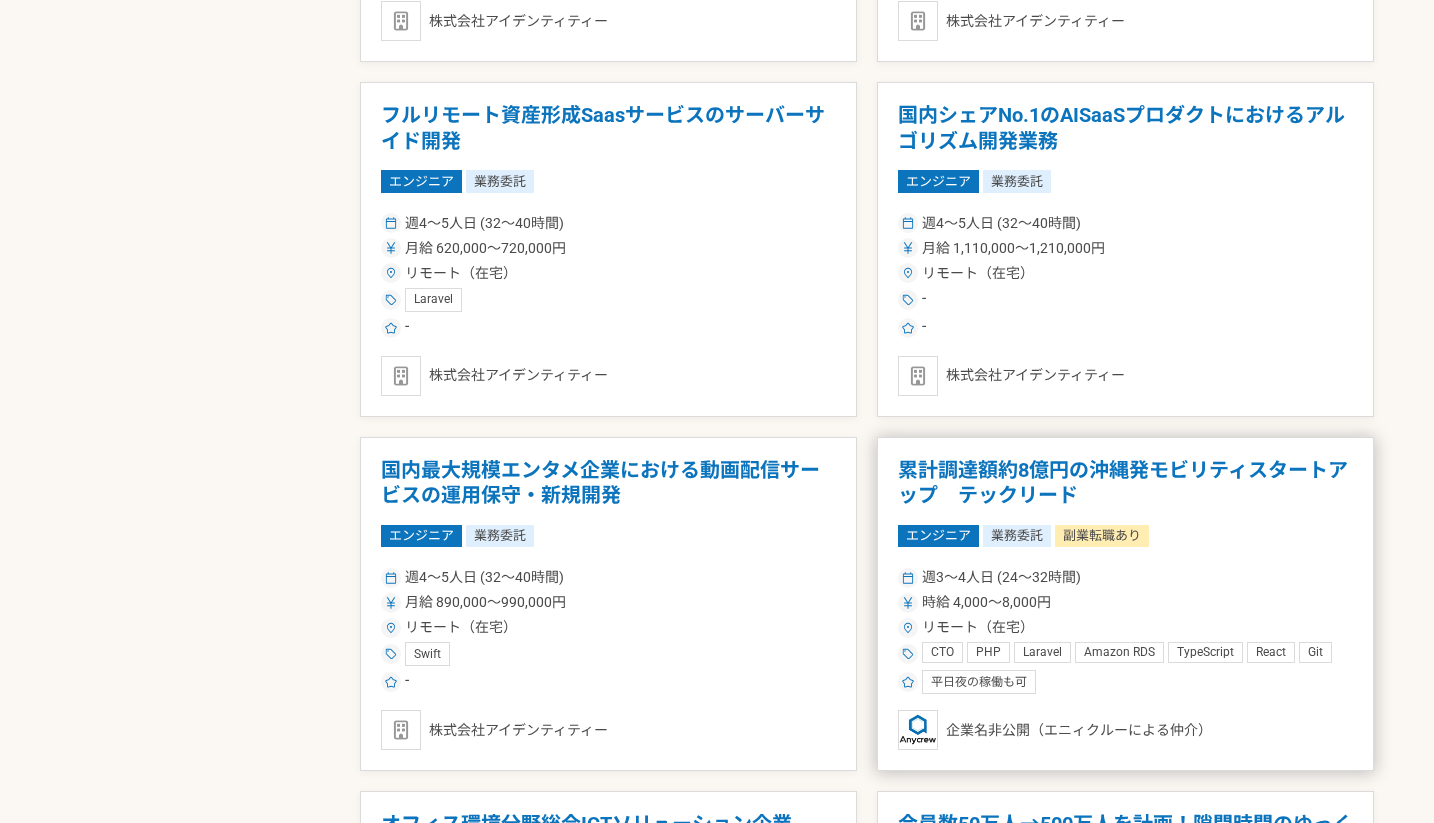 click on "累計調達額約8億円の沖縄発モビリティスタートアップ　テックリード" at bounding box center [1125, 483] 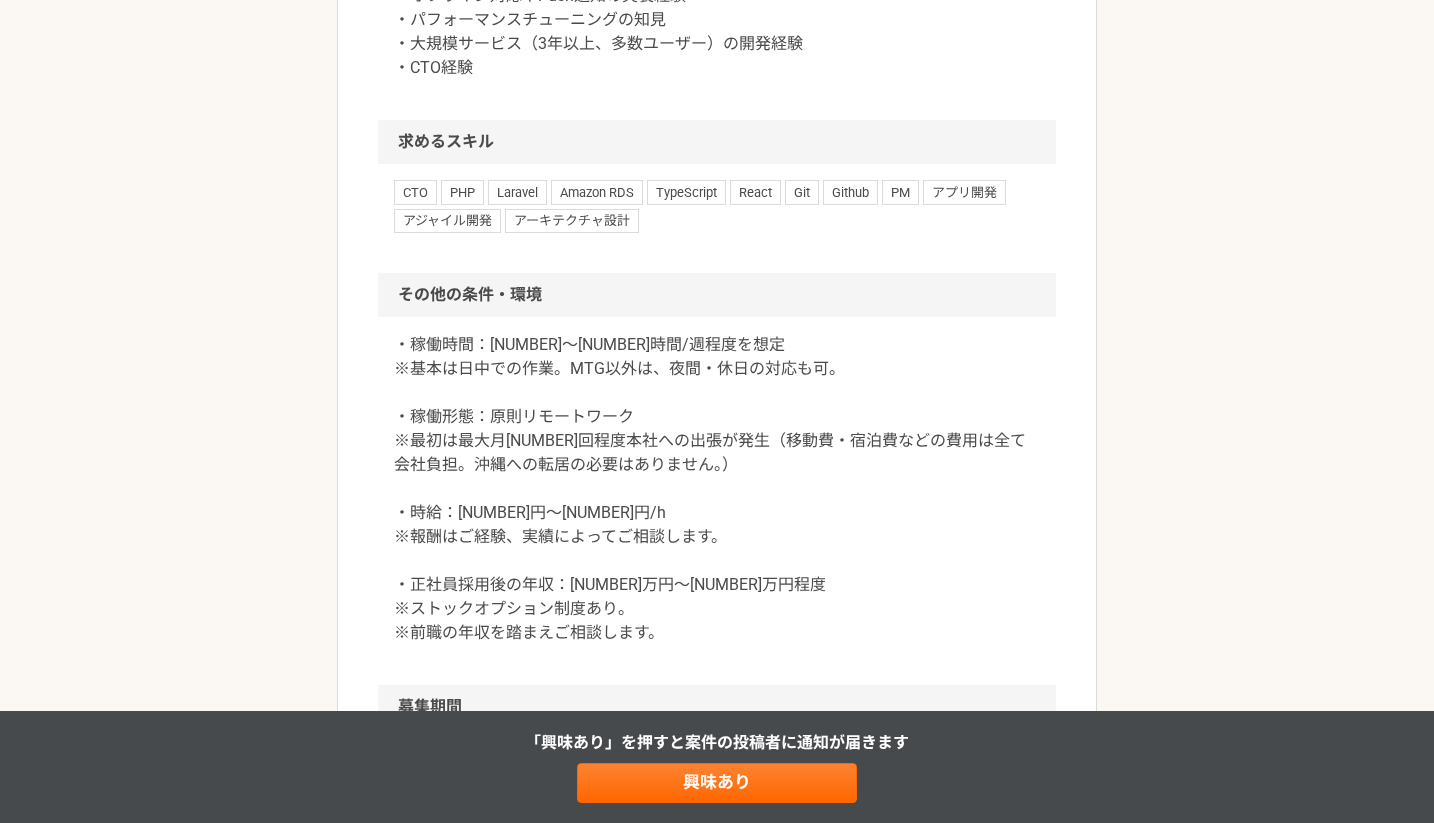 scroll, scrollTop: 2423, scrollLeft: 0, axis: vertical 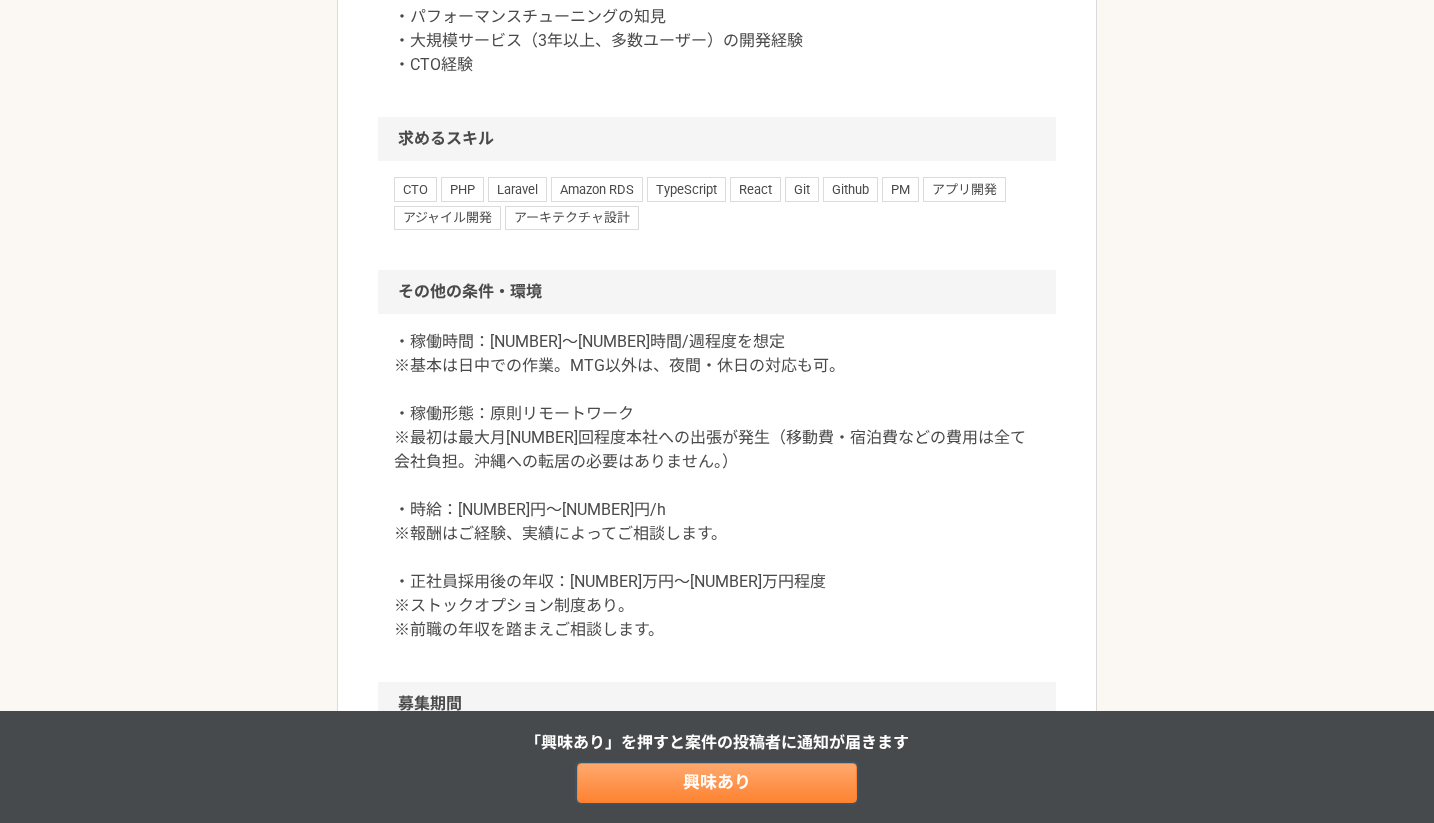 click on "興味あり" at bounding box center [717, 783] 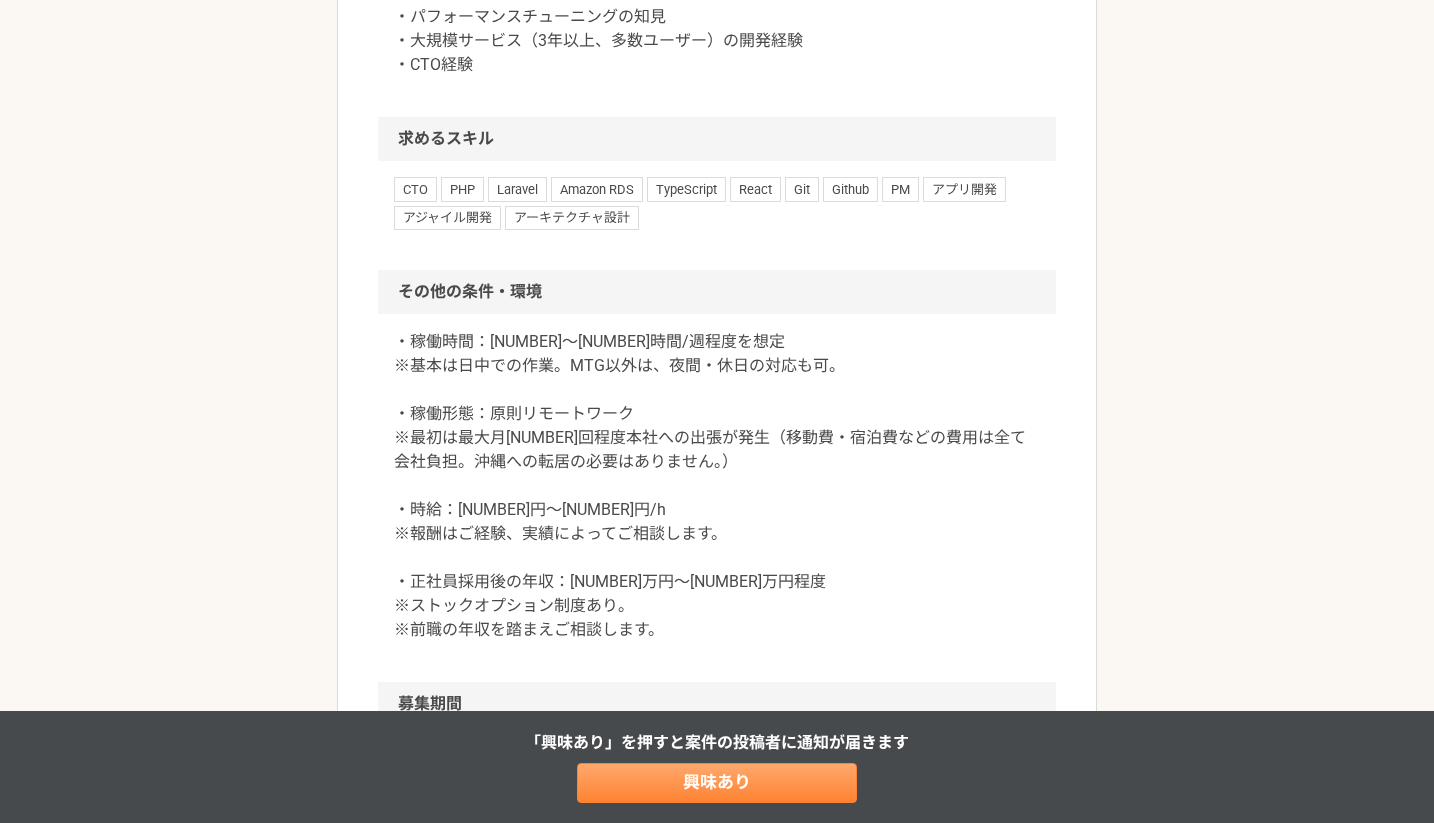 scroll, scrollTop: 0, scrollLeft: 0, axis: both 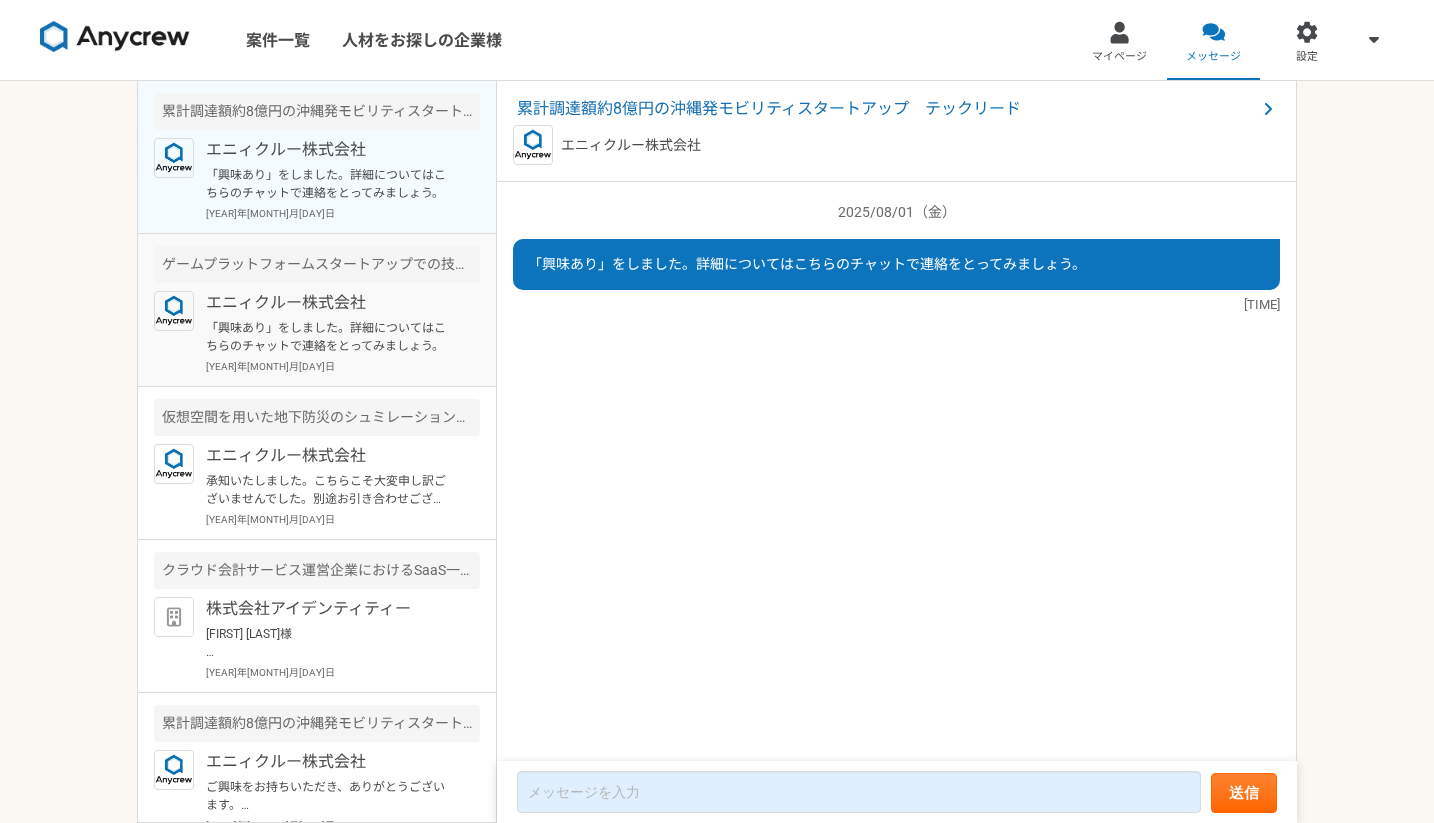click on "「興味あり」をしました。詳細についてはこちらのチャットで連絡をとってみましょう。" at bounding box center [329, 337] 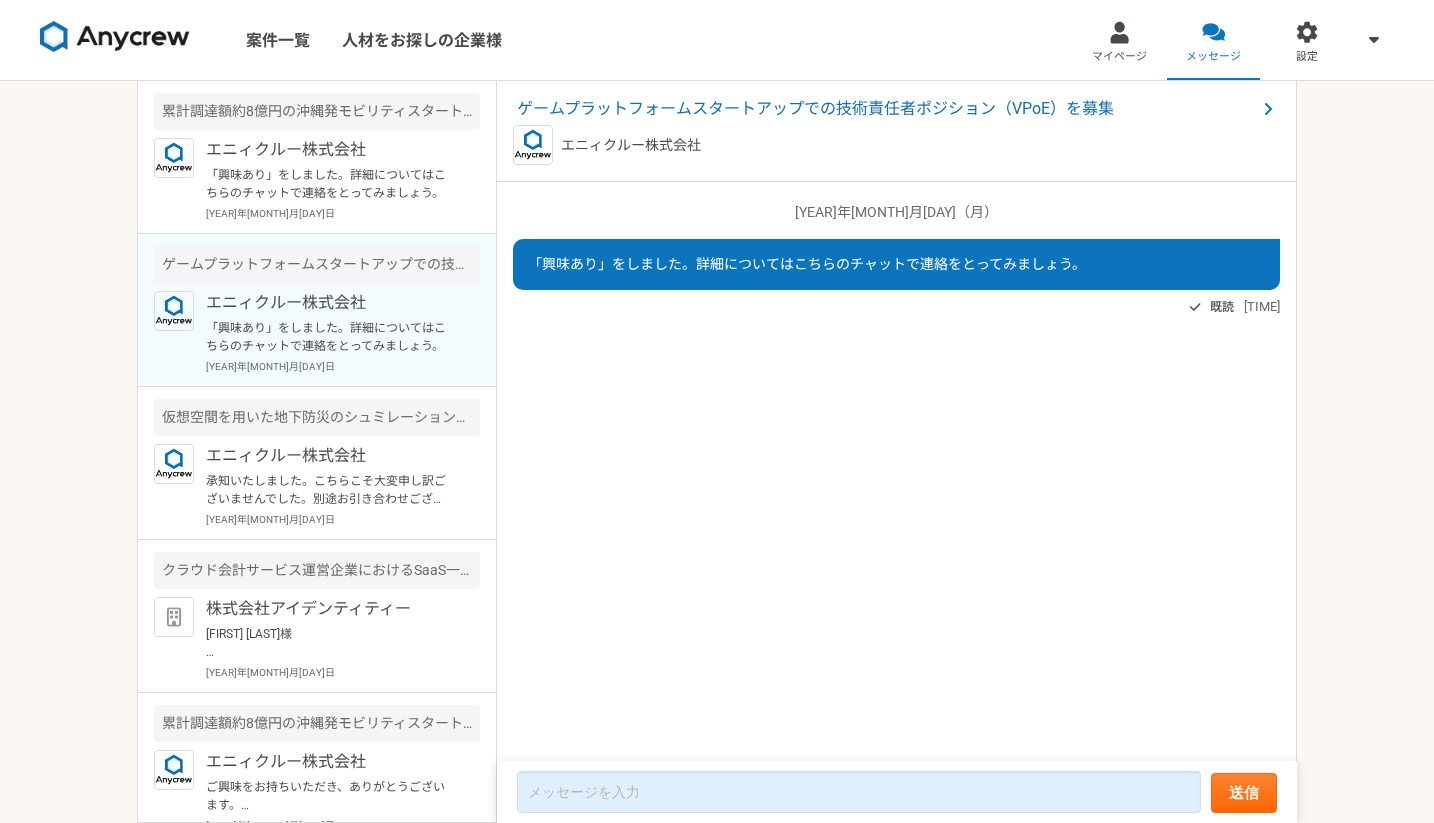 click on "ゲームプラットフォームスタートアップでの技術責任者ポジション（VPoE）を募集 エニィクルー株式会社" at bounding box center [897, 131] 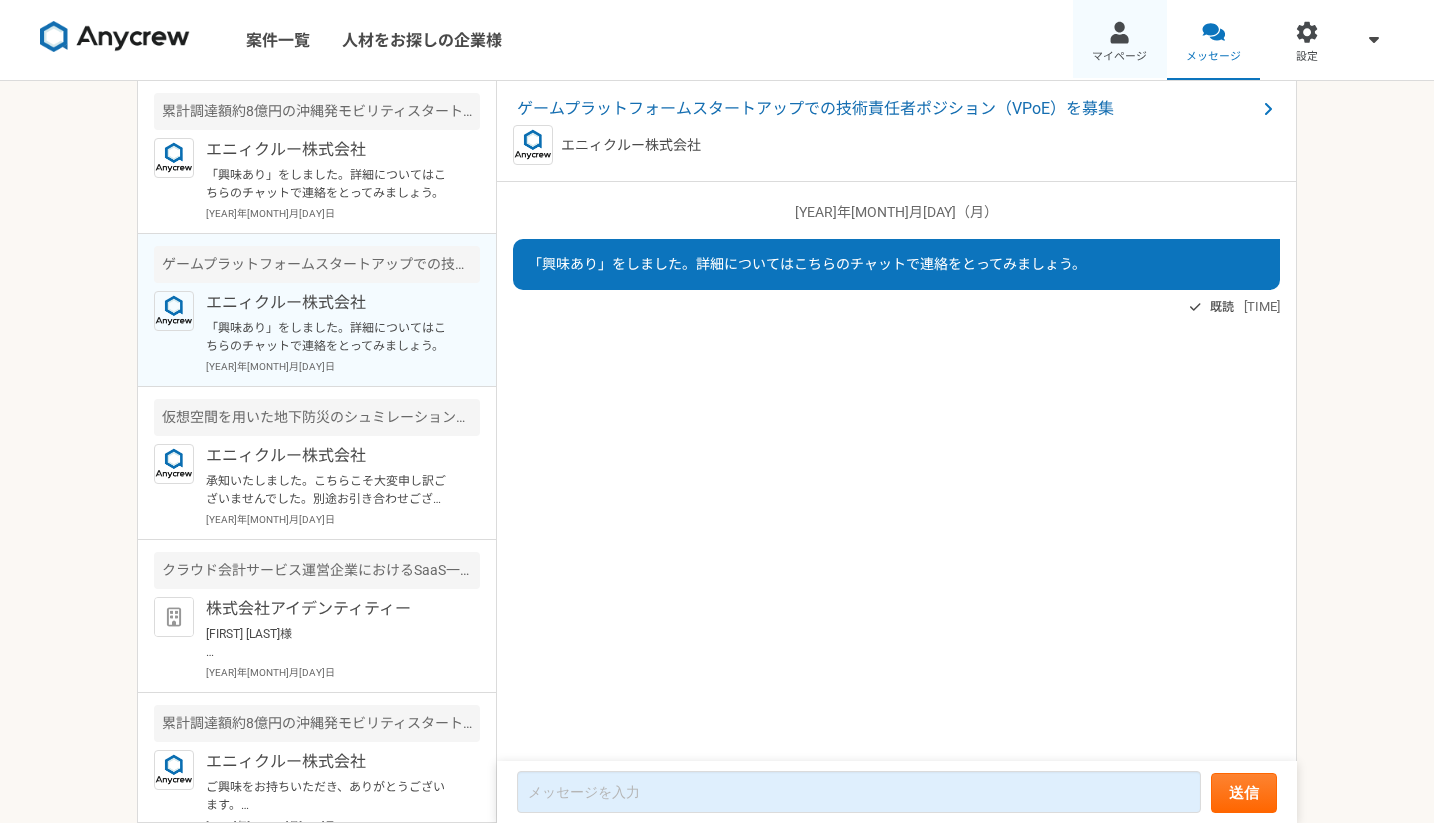click on "マイページ" at bounding box center (1120, 40) 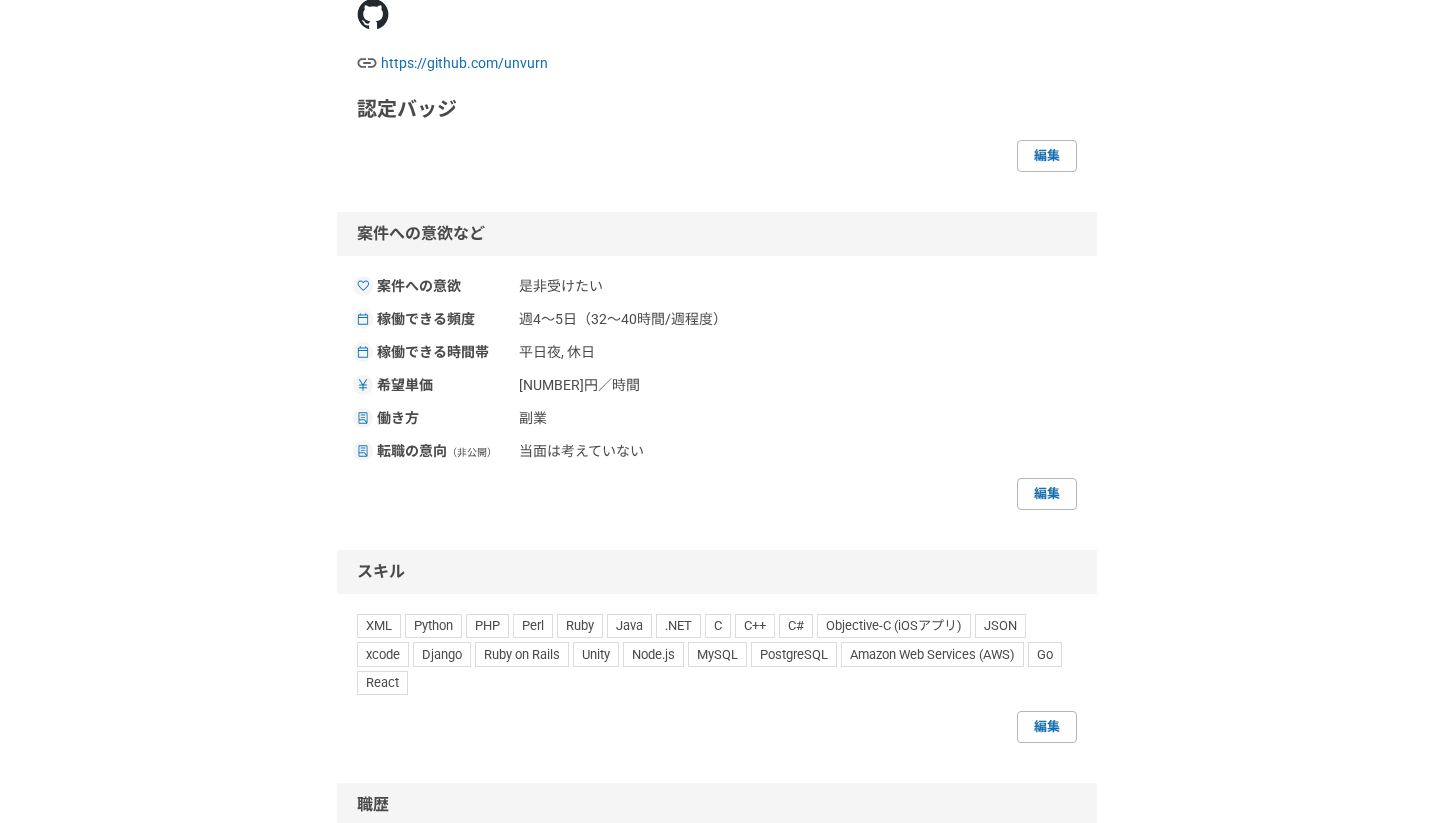 scroll, scrollTop: 495, scrollLeft: 0, axis: vertical 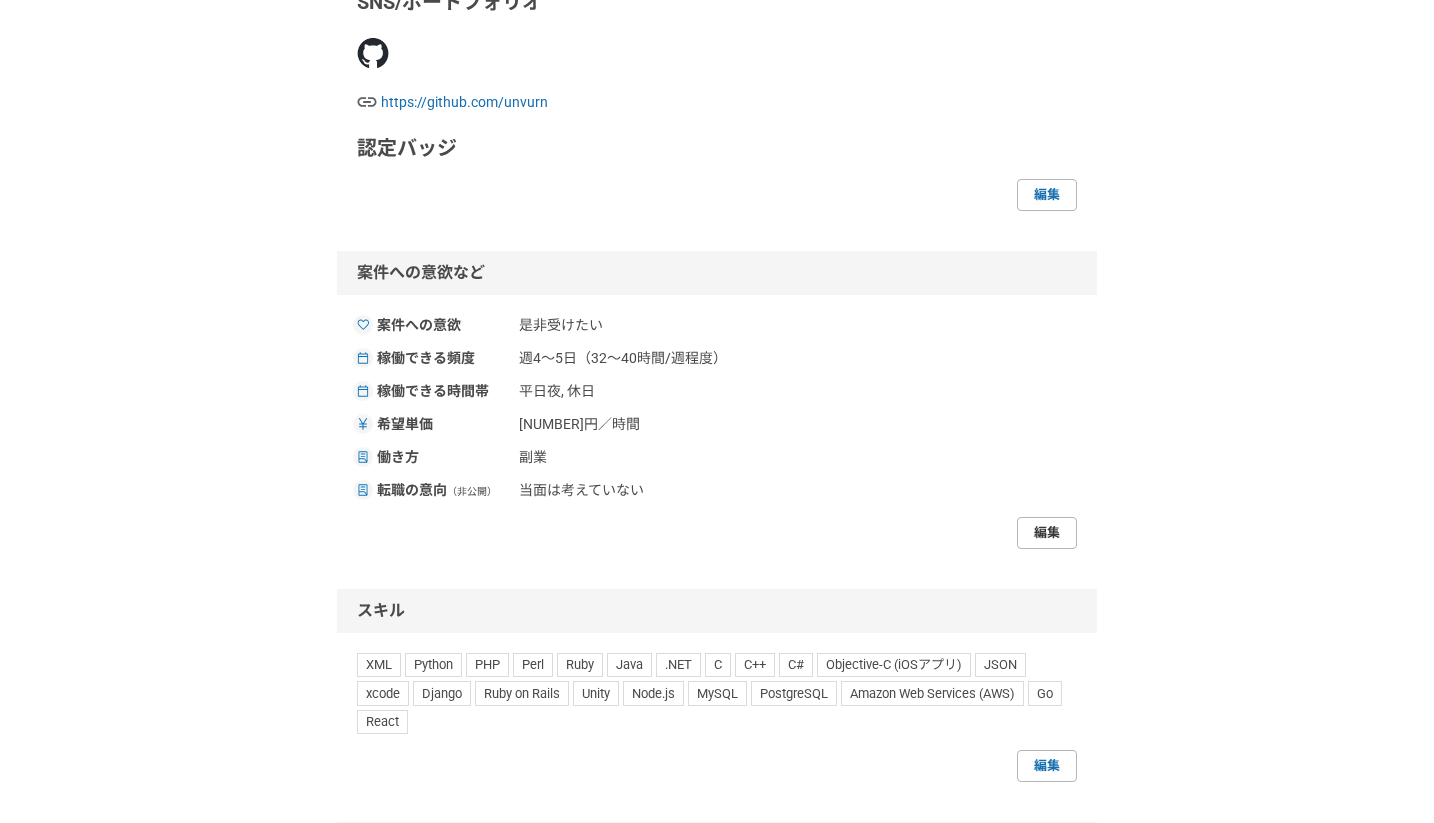 click on "編集" at bounding box center [1047, 533] 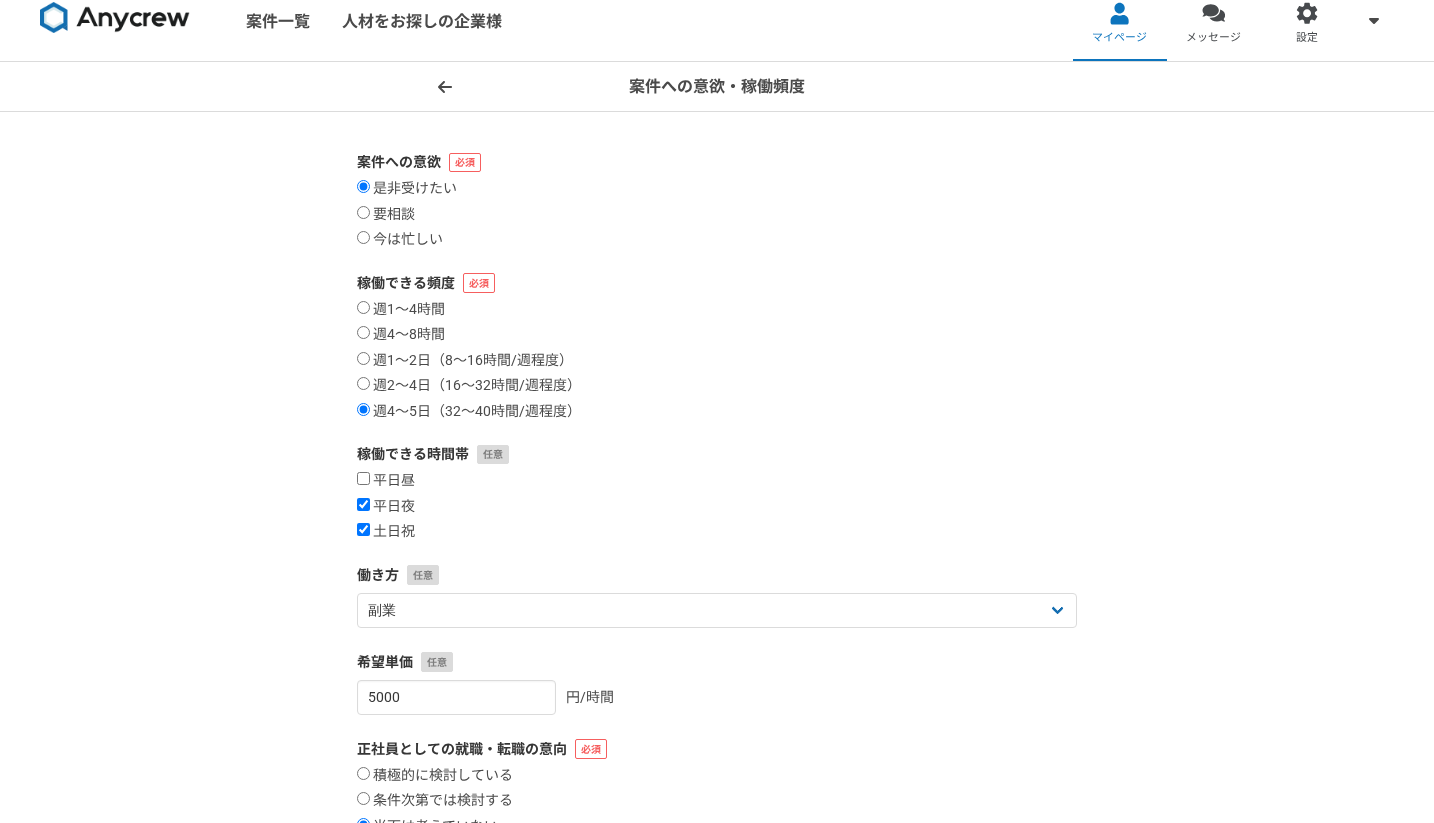 scroll, scrollTop: 18, scrollLeft: 0, axis: vertical 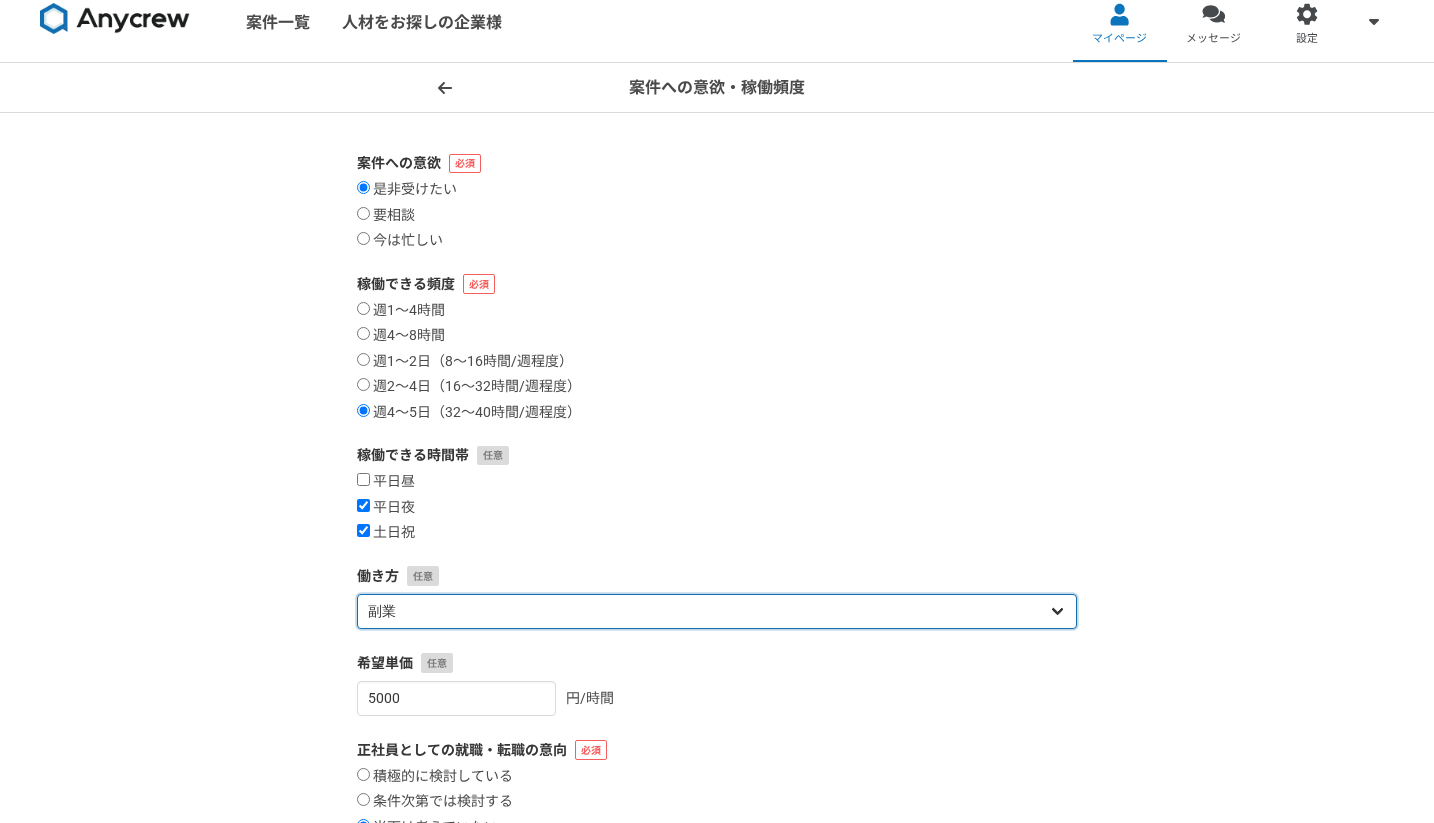 click on "フリーランス 副業 その他" at bounding box center [717, 611] 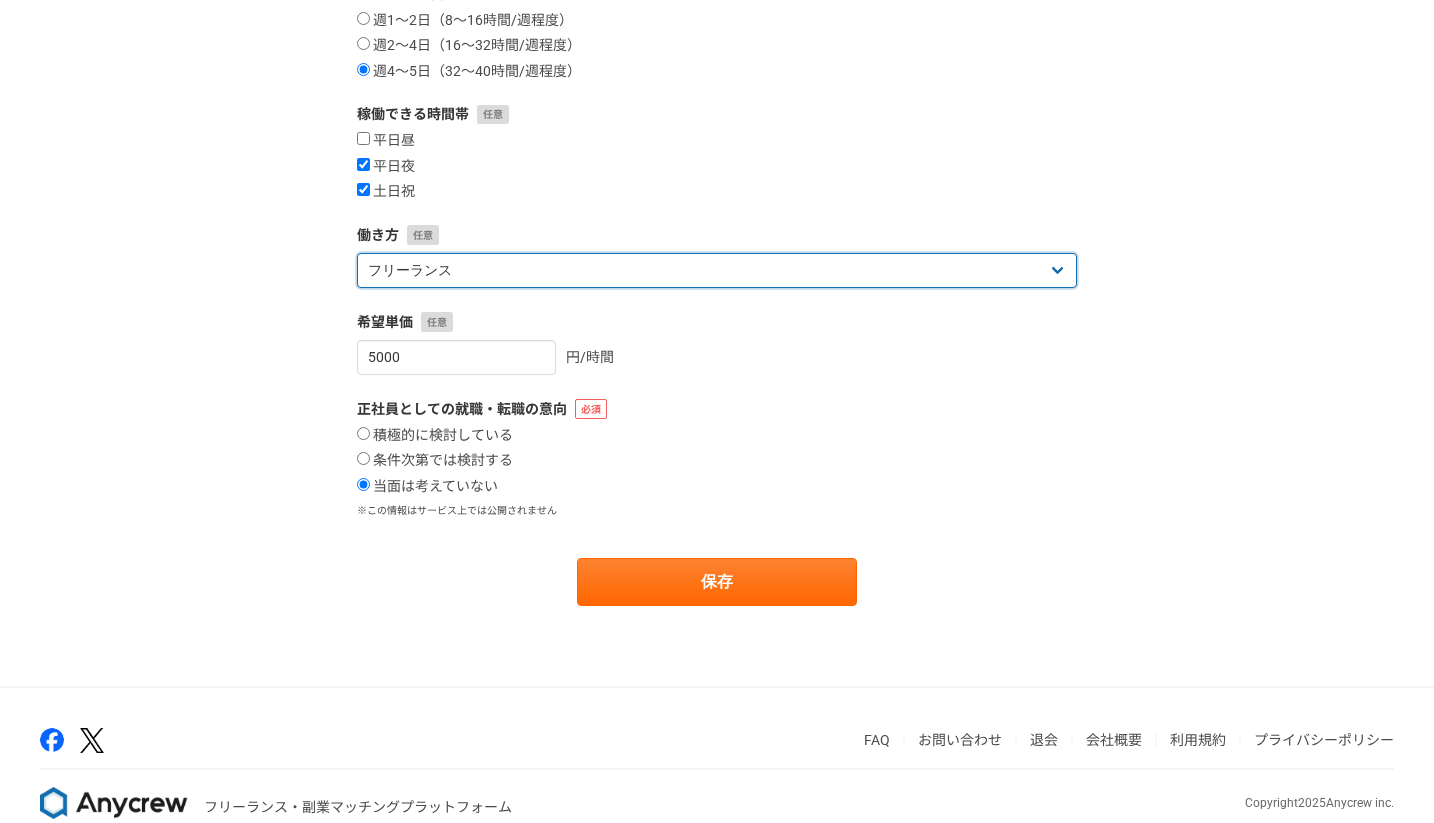scroll, scrollTop: 396, scrollLeft: 0, axis: vertical 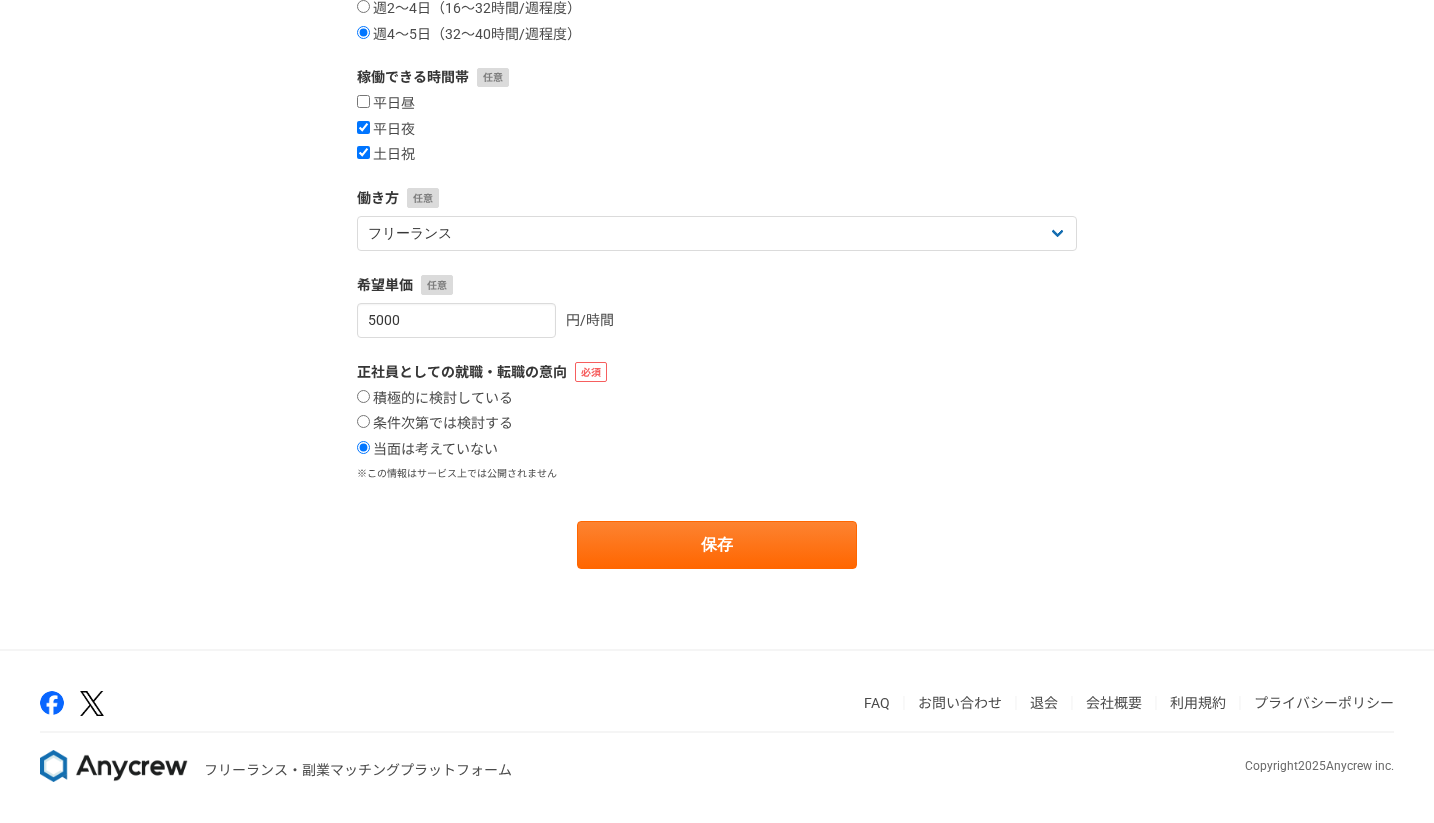 click on "平日昼   平日夜   土日祝" at bounding box center [717, 129] 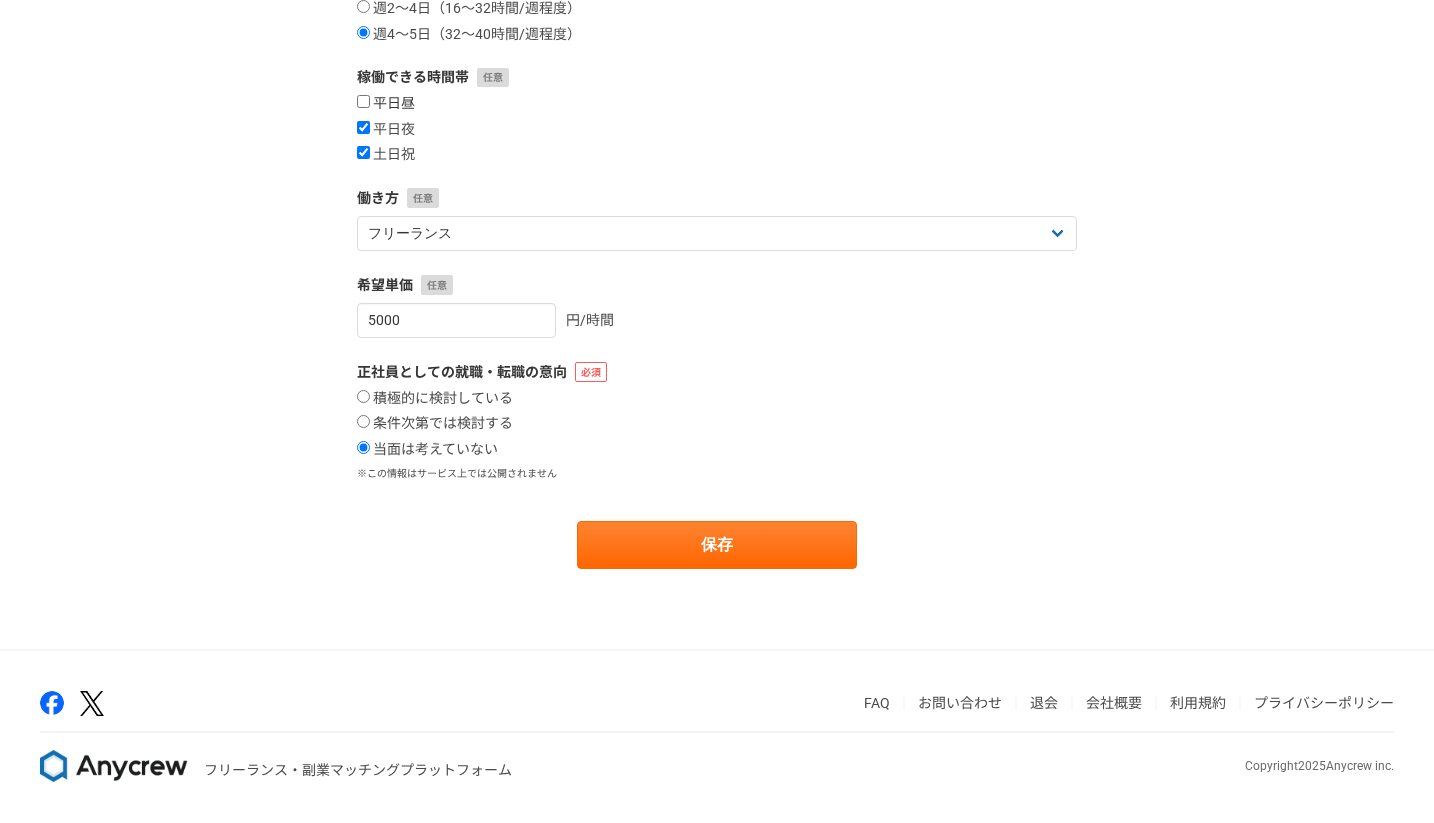 click on "平日昼" at bounding box center [386, 104] 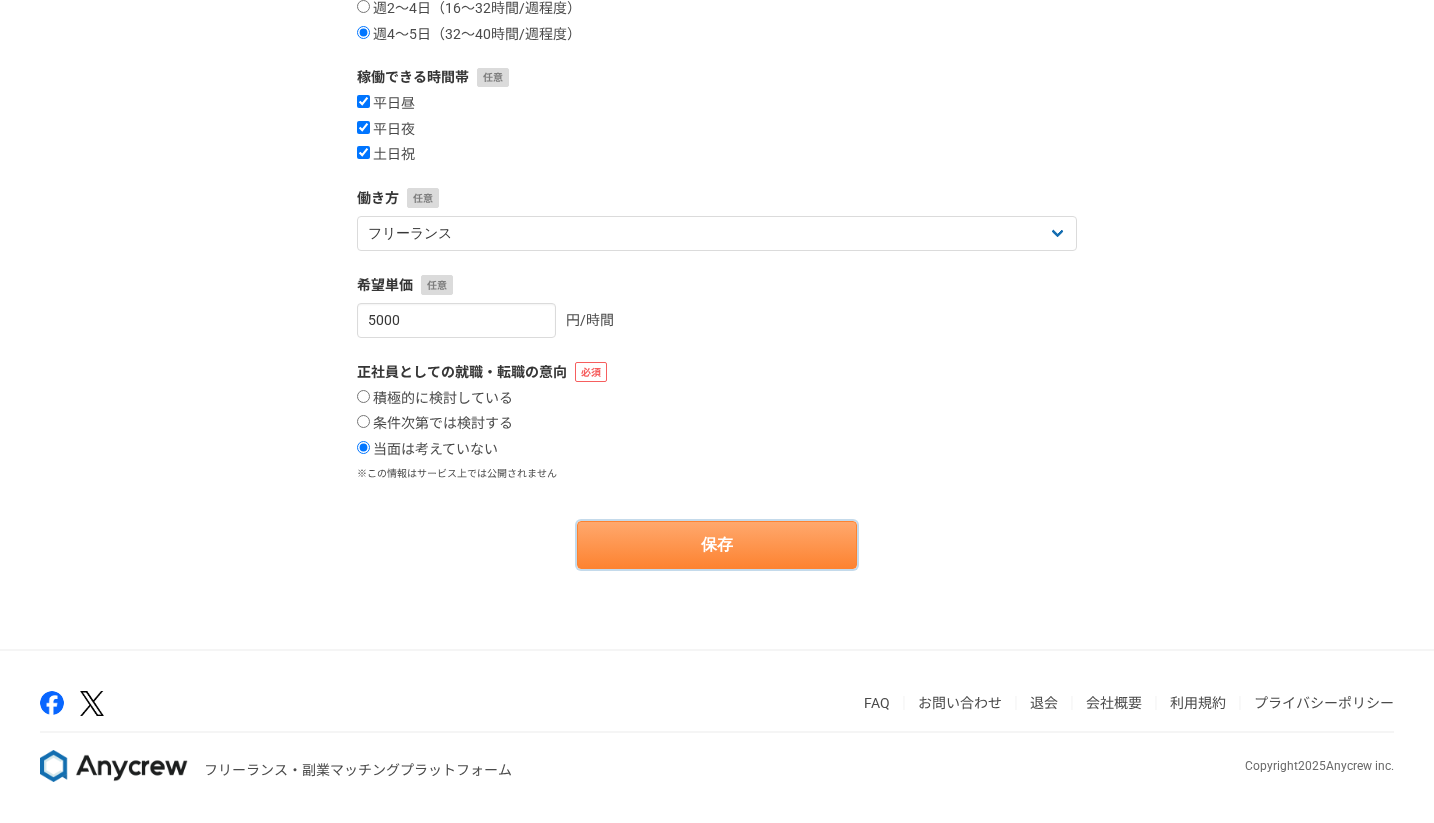 click on "保存" at bounding box center (717, 545) 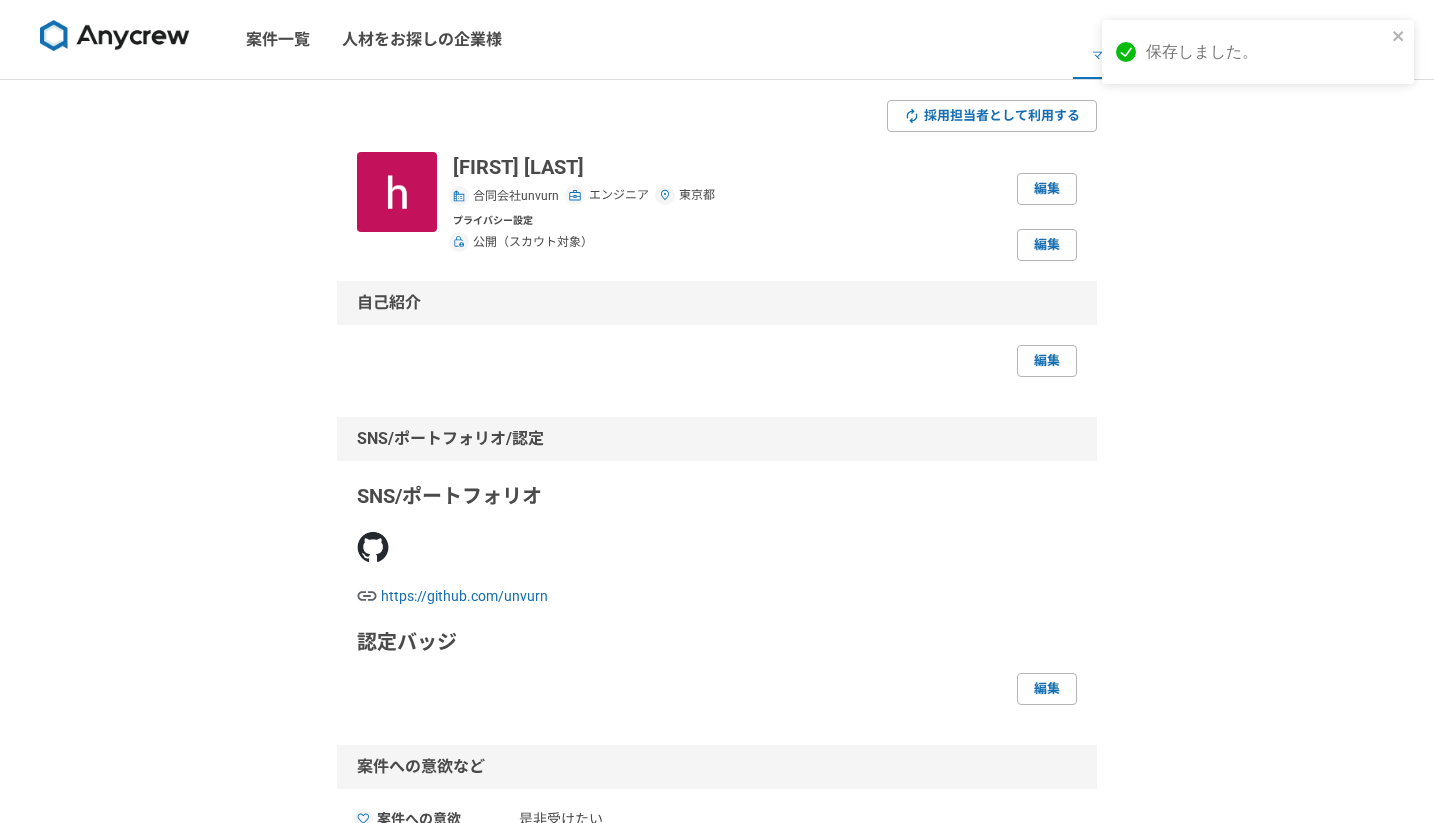 scroll, scrollTop: 0, scrollLeft: 0, axis: both 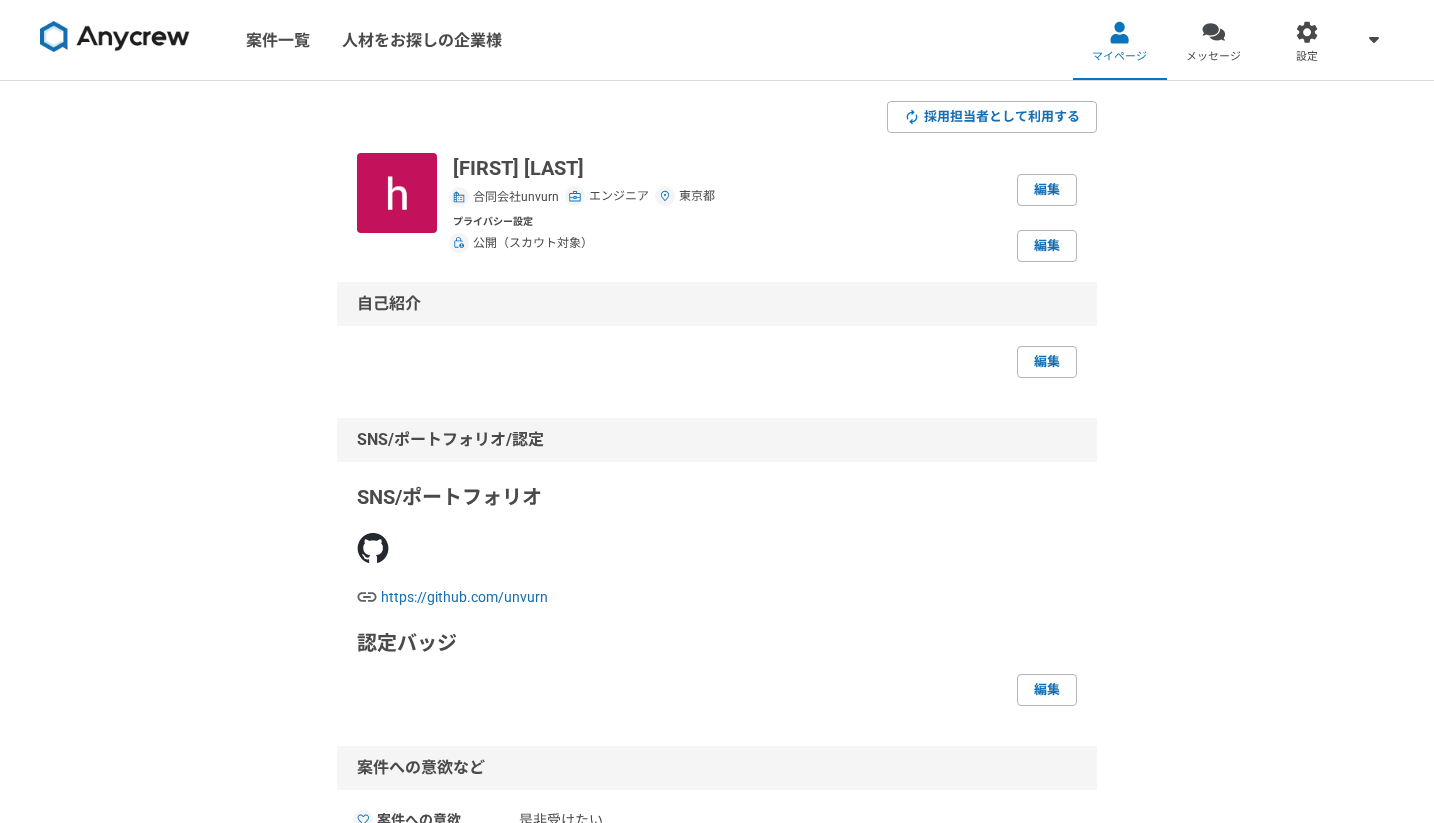 click at bounding box center (115, 37) 